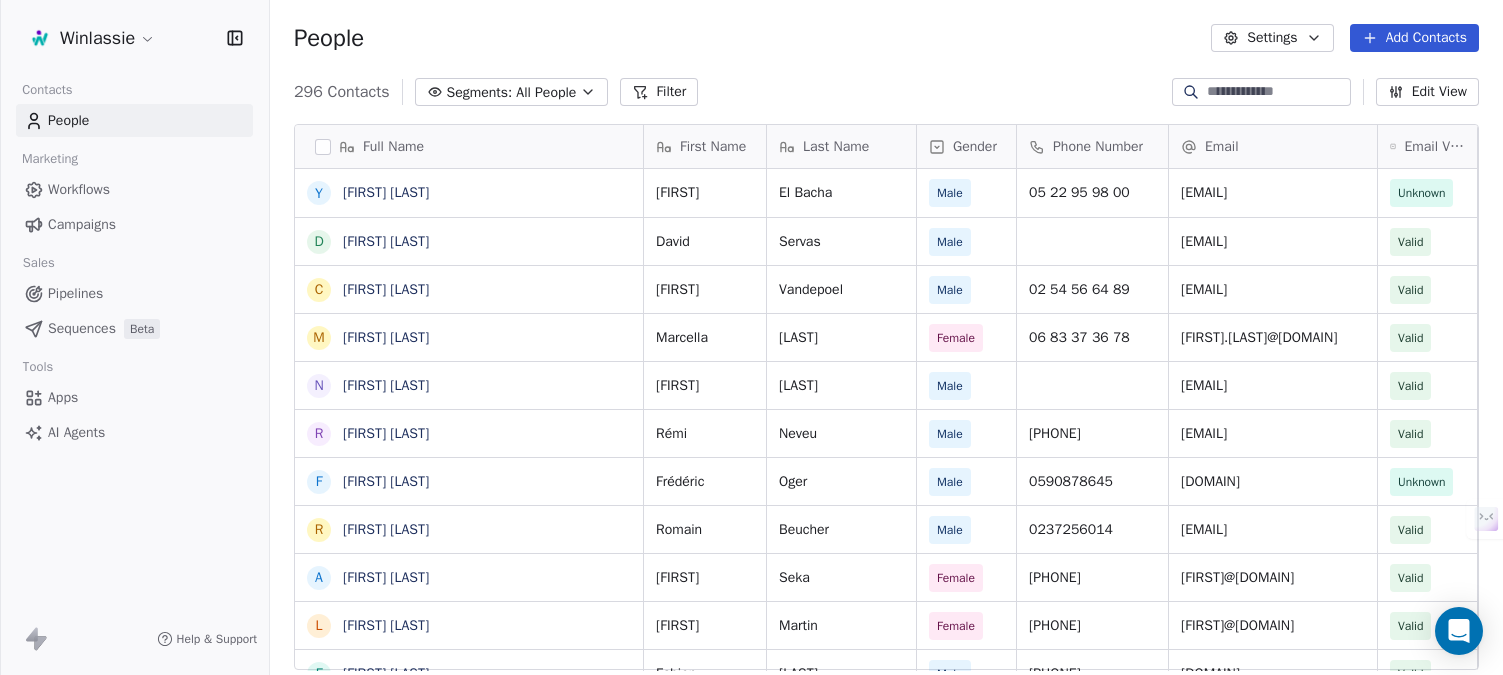 scroll, scrollTop: 0, scrollLeft: 0, axis: both 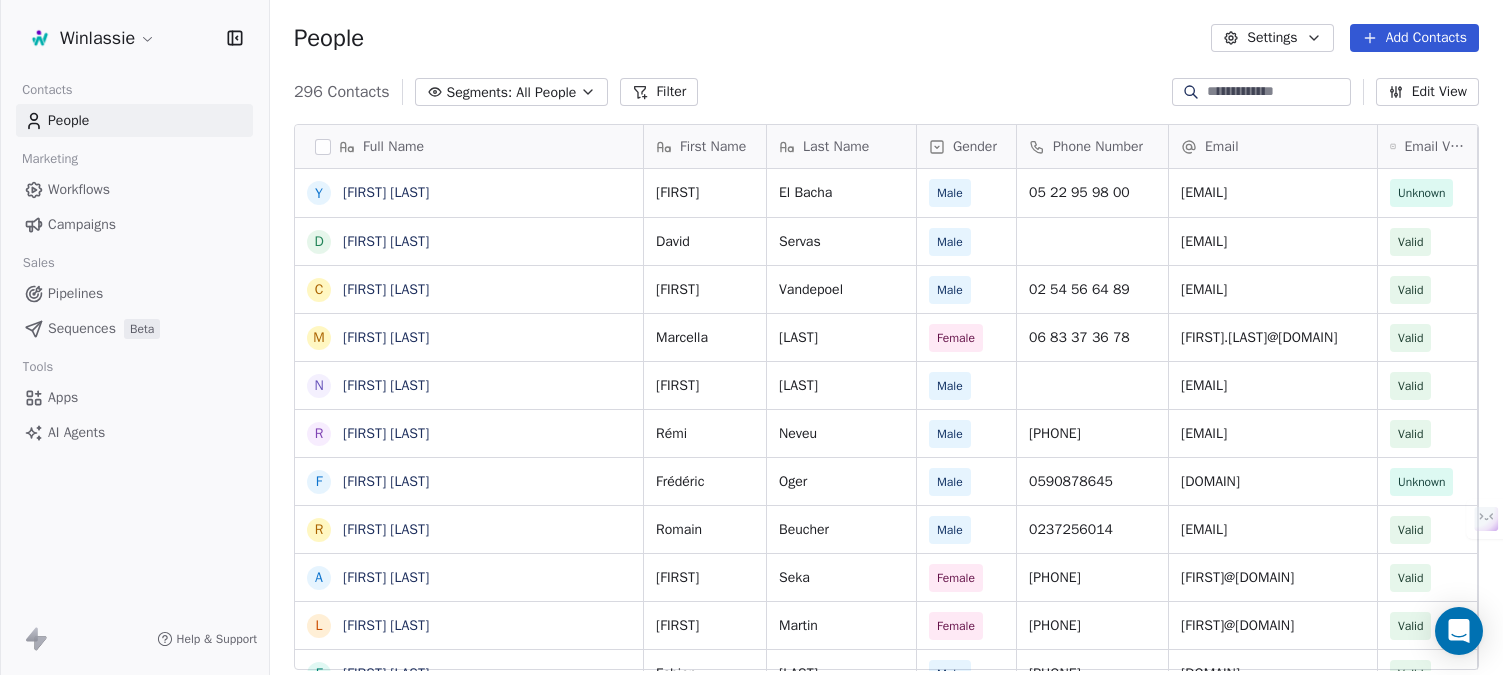 click on "People Settings  Add Contacts" at bounding box center (886, 38) 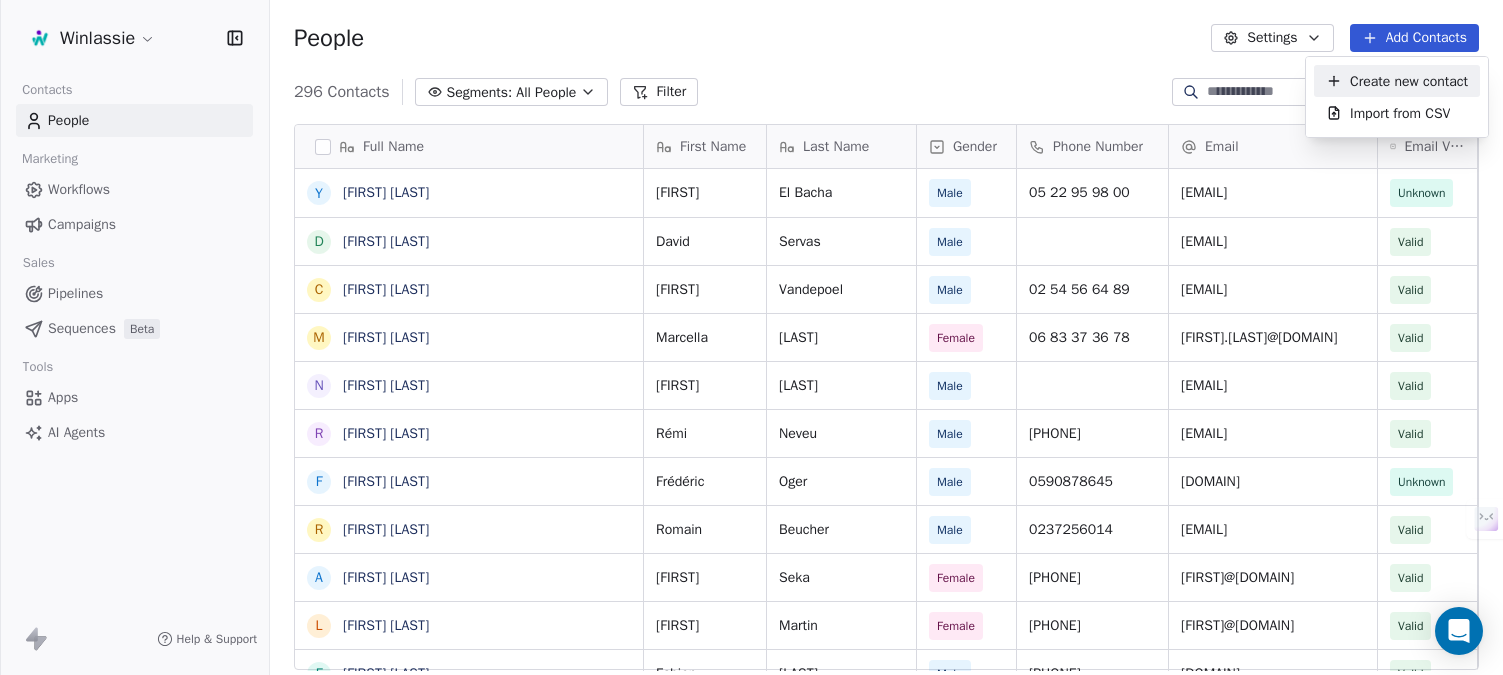click on "Create new contact" at bounding box center [1409, 81] 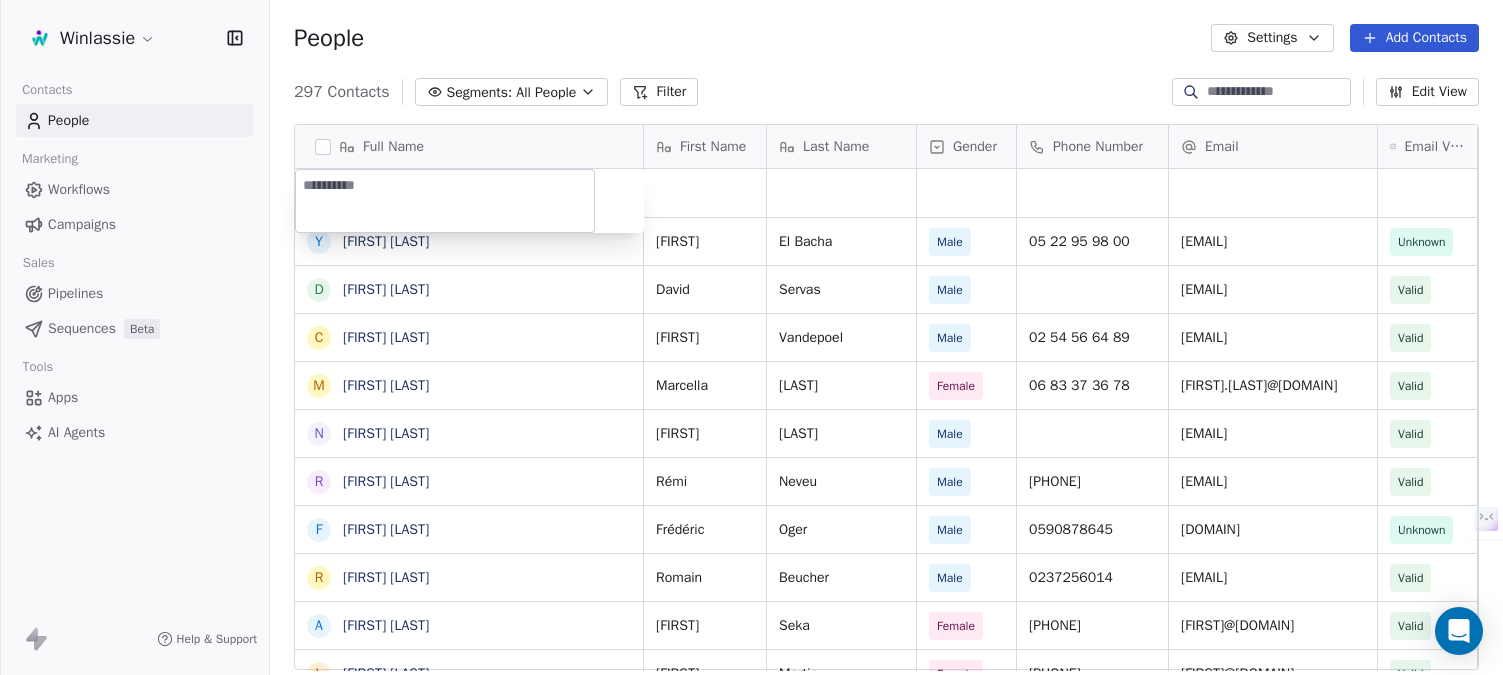 type on "**********" 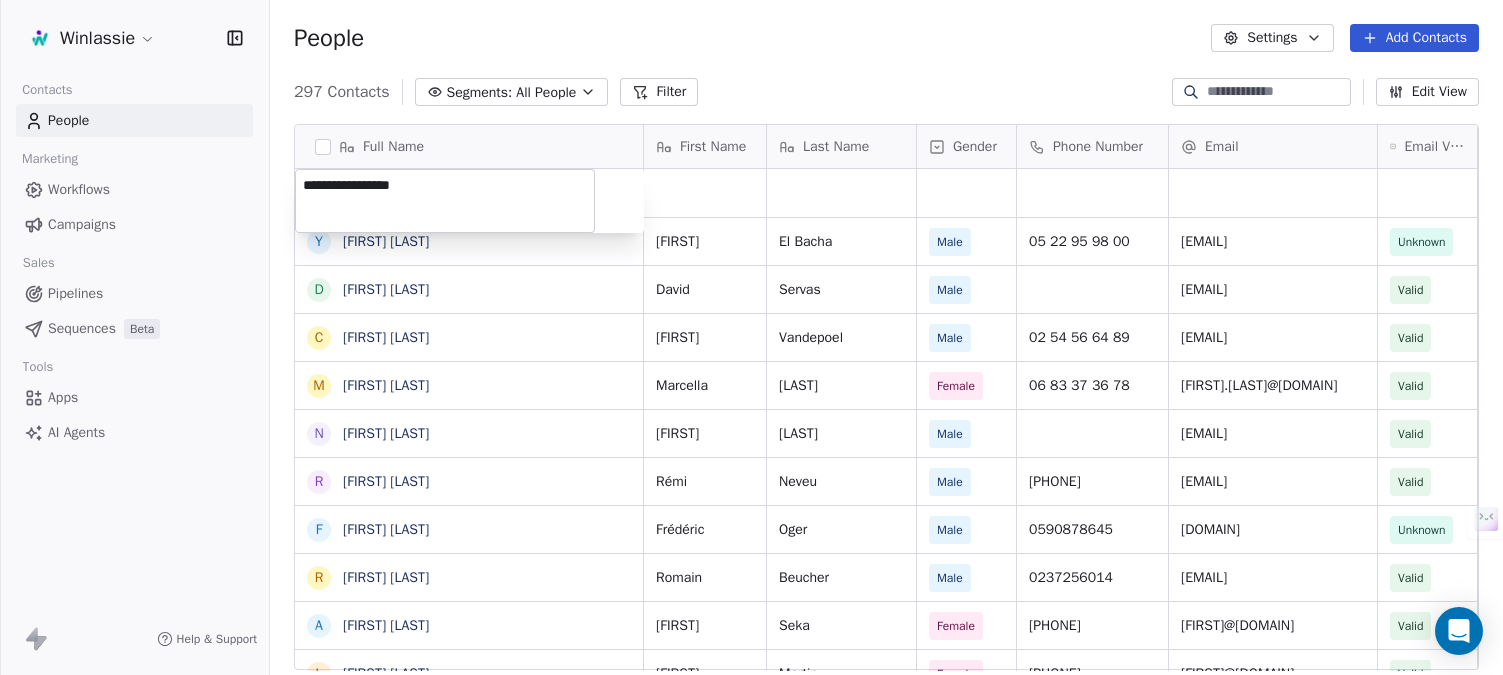 click on "Winlassie Contacts People Marketing Workflows Campaigns Sales Pipelines Sequences Beta Tools Apps AI Agents Help & Support People Settings Add Contacts 297 Contacts Segments: All People Filter Edit View Tag Add to Sequence Export Full Name Y [FIRST] [LAST] D [FIRST] [LAST] C [FIRST] [LAST] M [FIRST] [LAST] N [FIRST] [LAST] R [FIRST] [LAST] F [FIRST] [LAST] R [FIRST] [LAST] A [FIRST] [LAST] L [FIRST] [LAST] F [FIRST] [LAST] L [FIRST] [LAST] M [FIRST] [LAST] M [FIRST] [LAST] G [FIRST] [LAST] L [FIRST] [LAST] M [FIRST] [LAST] S [FIRST] [LAST] L [FIRST] [LAST] M [FIRST] [LAST] L [FIRST] [LAST] E [FIRST] [LAST] F [FIRST] [LAST] K [FIRST] [LAST] B [FIRST] [LAST] F [FIRST] [LAST] S [FIRST] [LAST] S [FIRST] [LAST] H [FIRST] [LAST] K [FIRST] [LAST] V [FIRST] [LAST] First Name Last Name Gender Phone Number Email Email Verification Status LinkedIn Job Title Hiérarchie Youssef El Bacha Male [PHONE] [EMAIL] Unknown https://www.linkedin.com/in/youssef-elbacha-phd-qhse/ Head of Quality and EEHS" at bounding box center [751, 412] 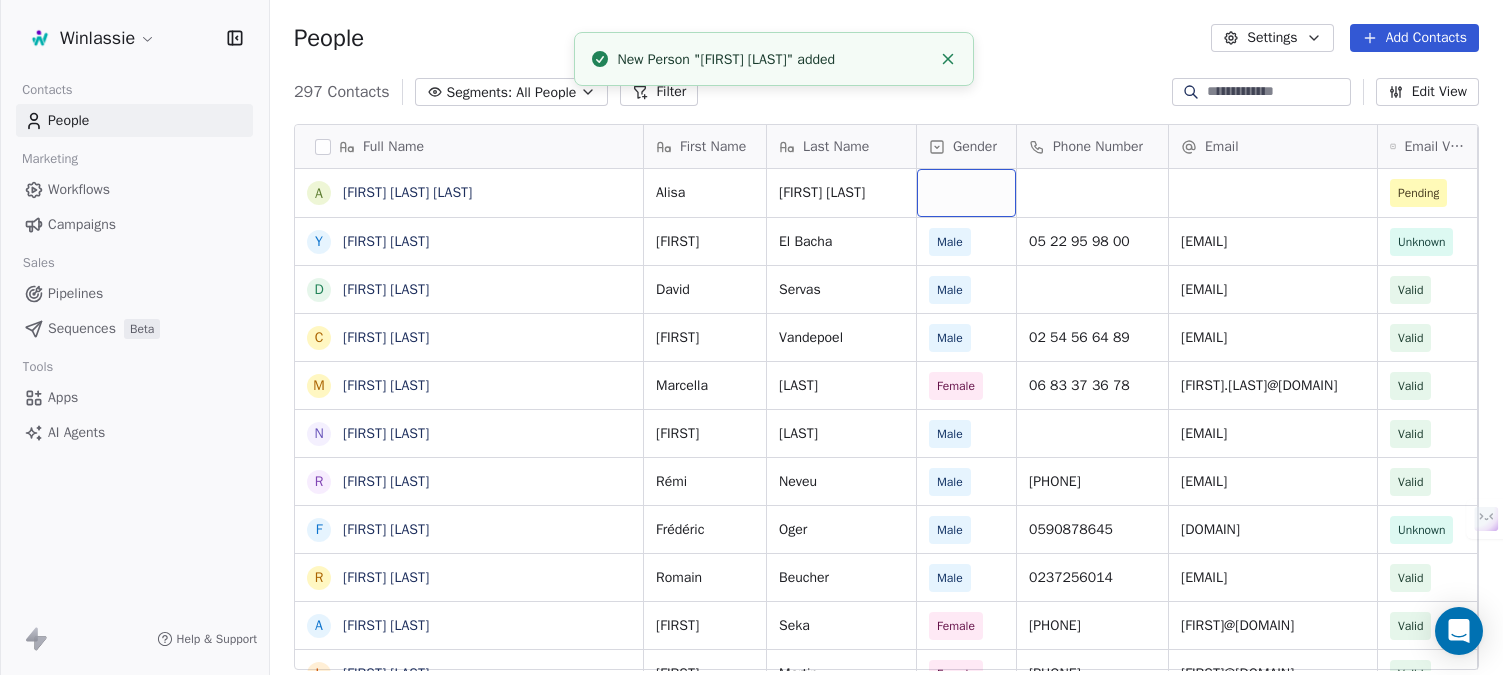 click at bounding box center [966, 193] 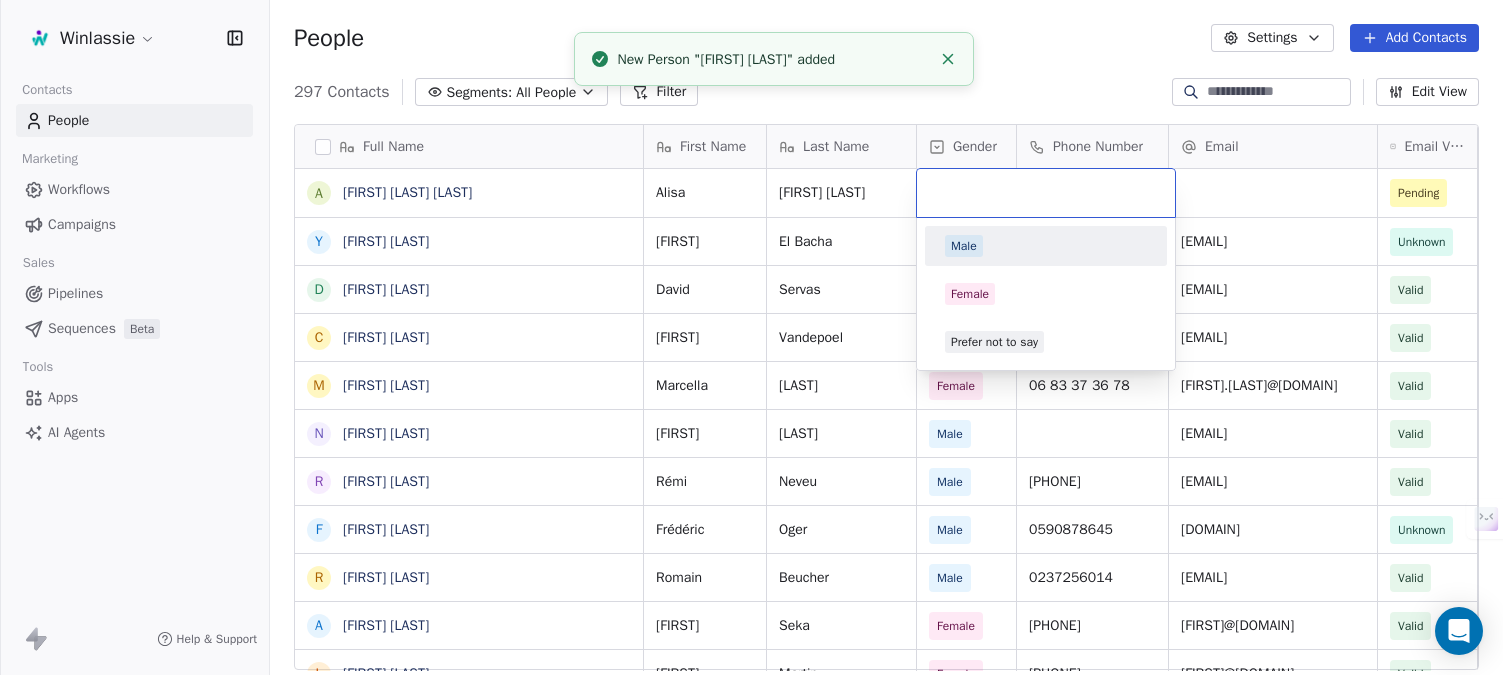 click at bounding box center (1046, 193) 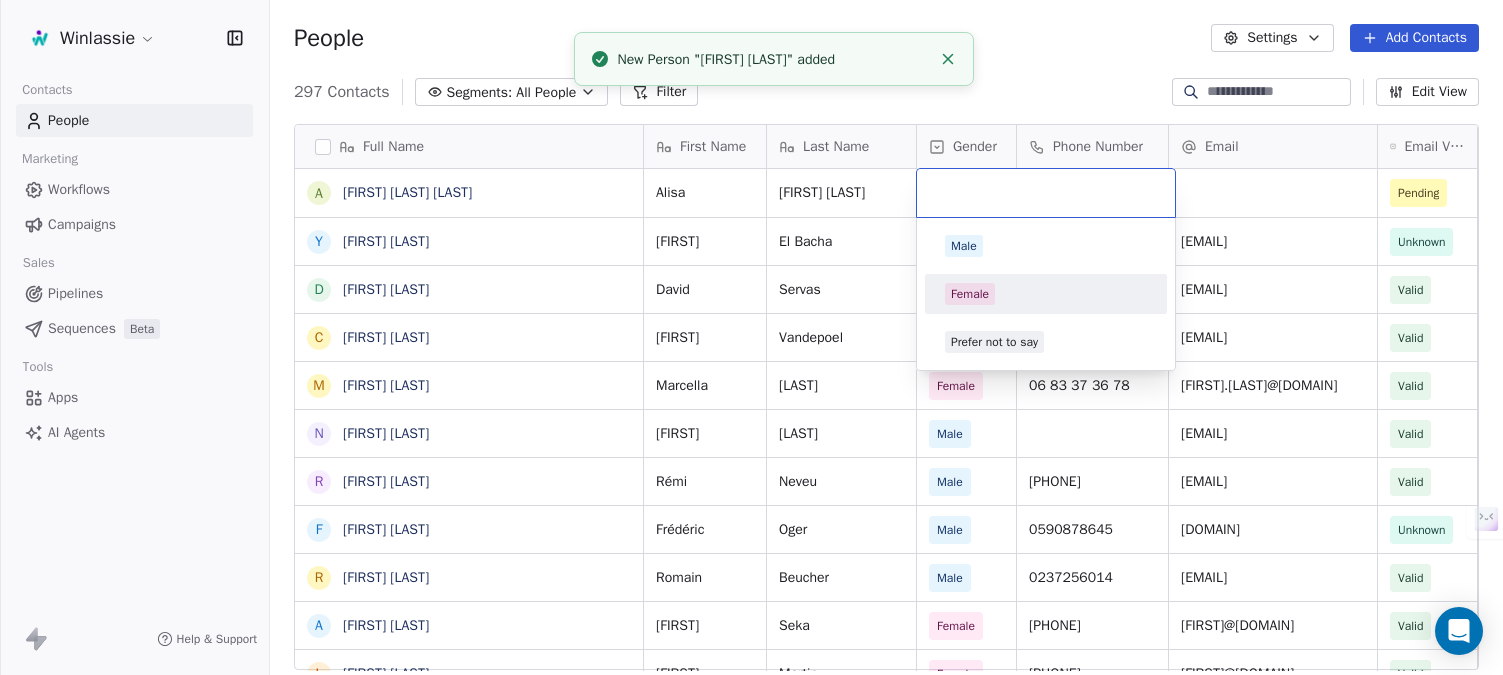 click on "Female" at bounding box center (970, 294) 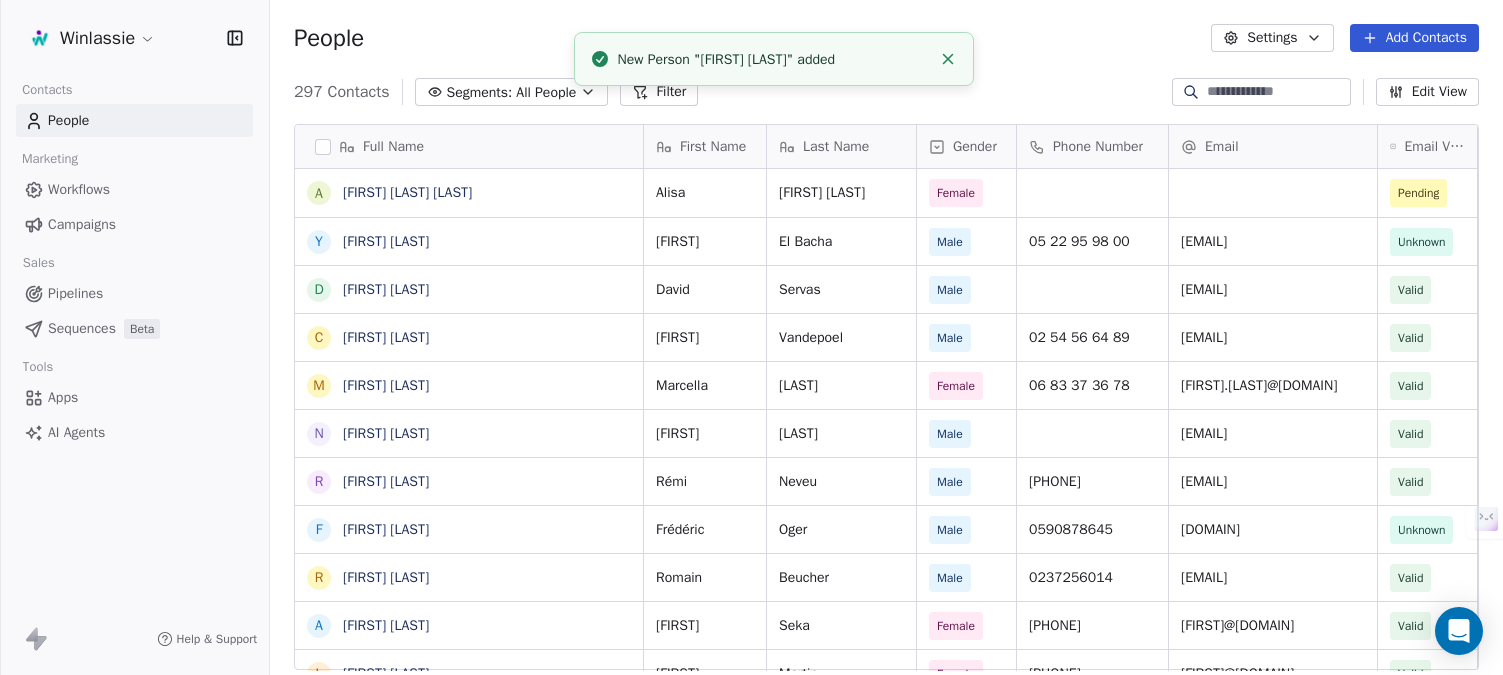 click on "People Settings  Add Contacts" at bounding box center [886, 38] 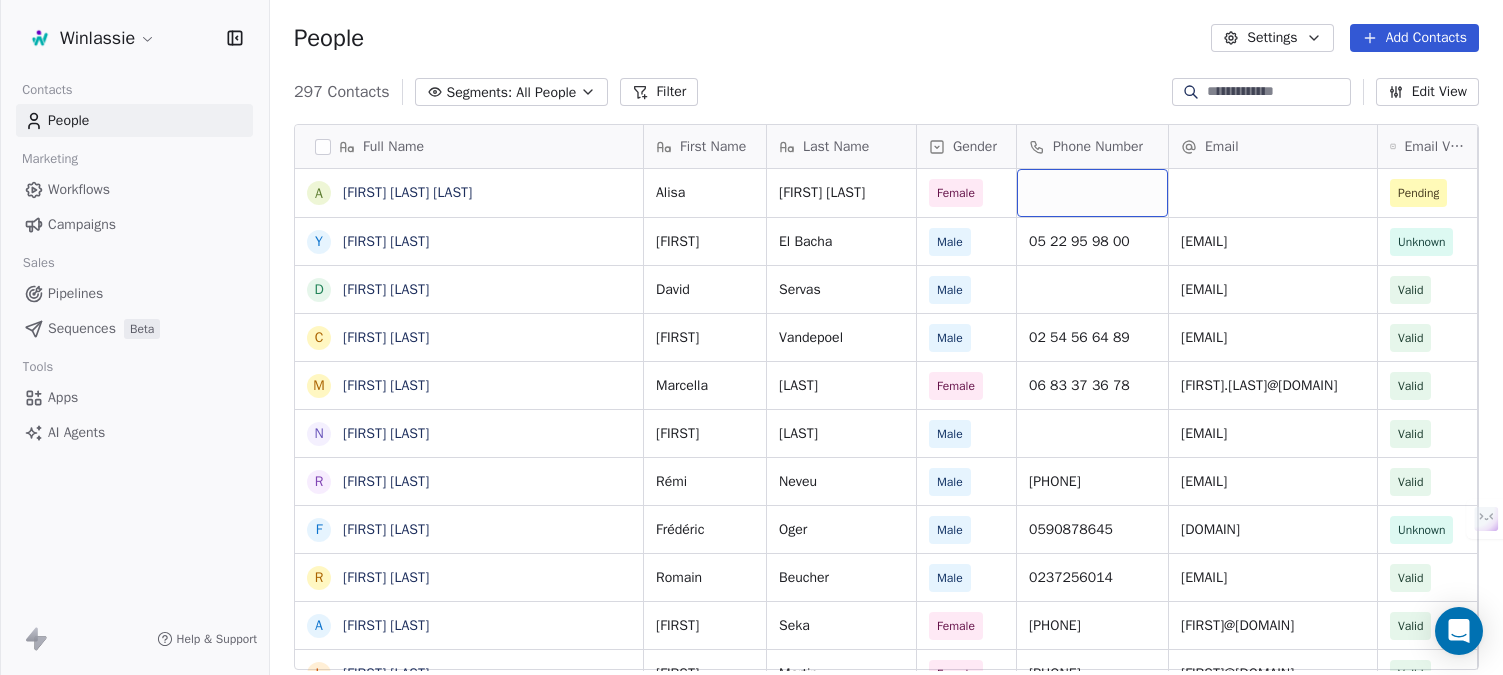 click at bounding box center (1092, 193) 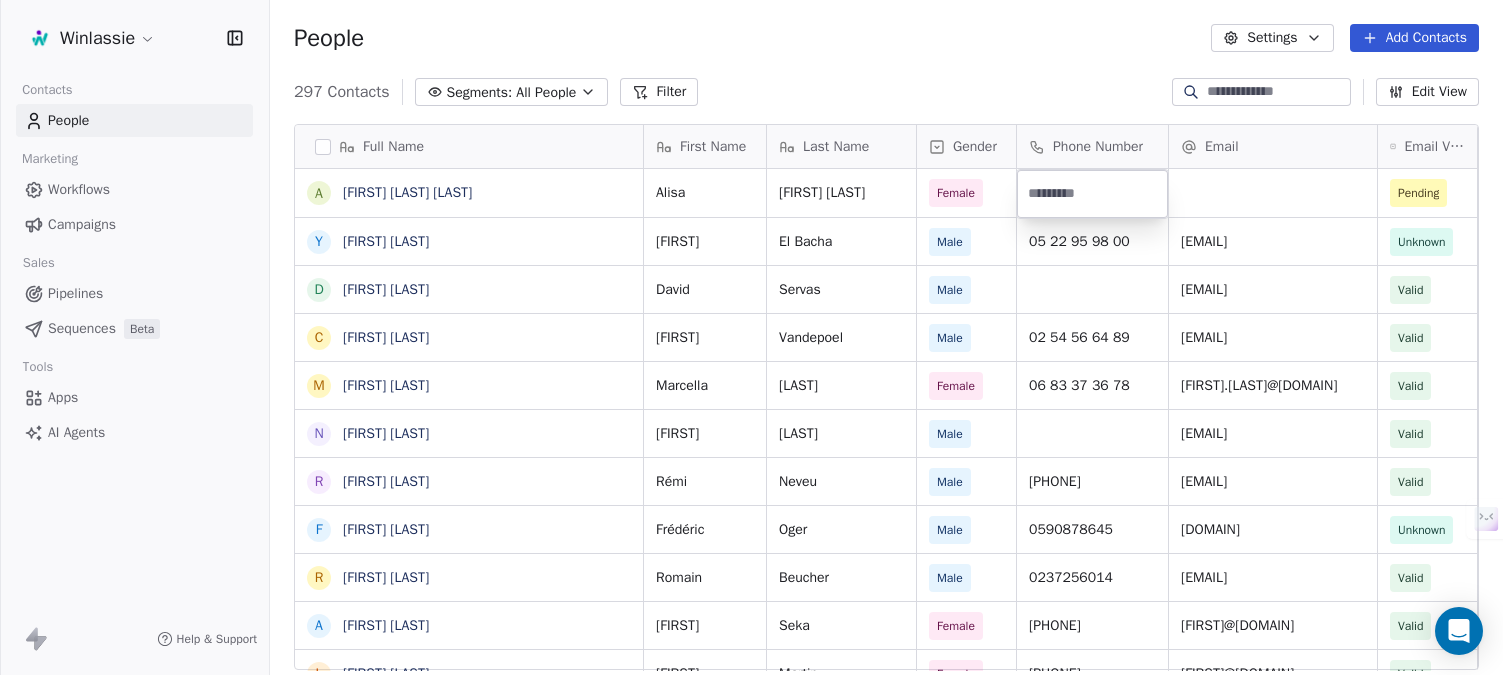 type on "**********" 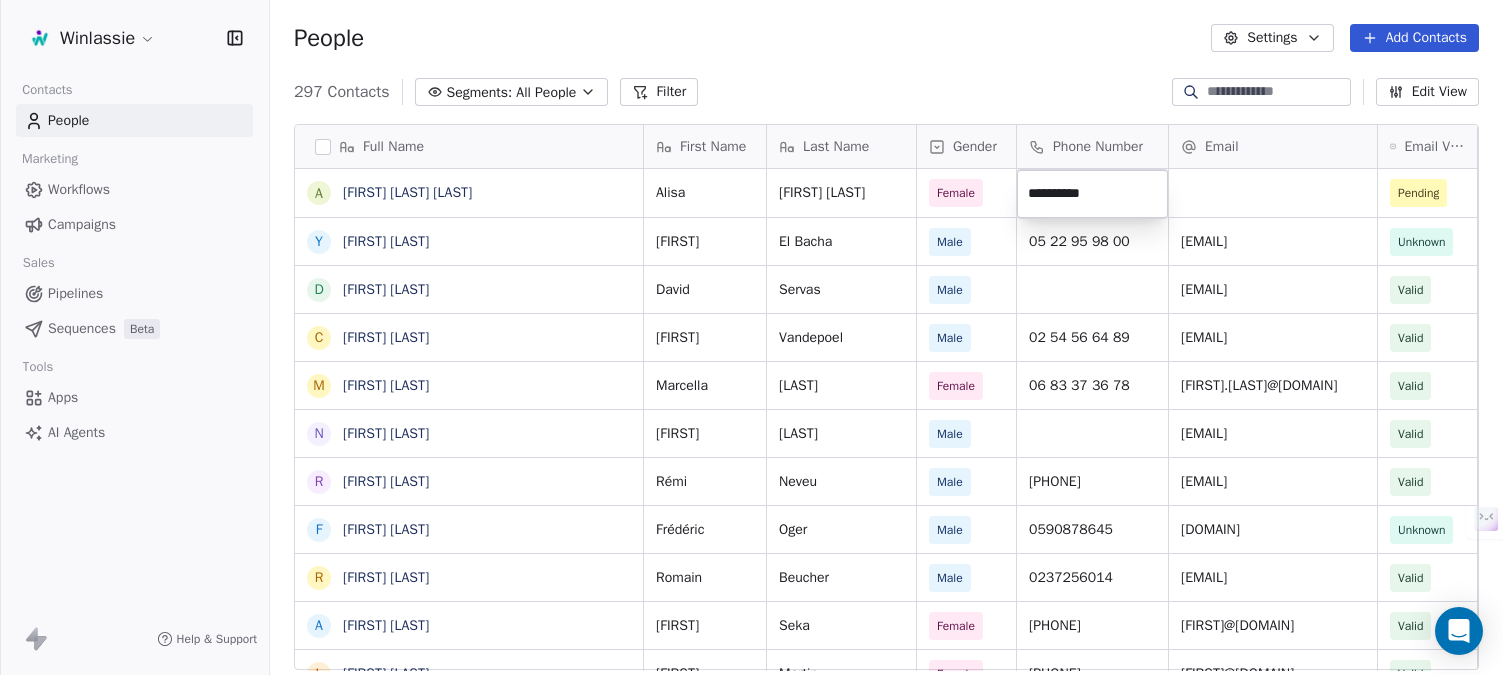 click on "Winlassie Contacts People Marketing Workflows Campaigns Sales Pipelines Sequences Beta Tools Apps AI Agents Help & Support People Settings Add Contacts 297 Contacts Segments: All People Filter Edit View Tag Add to Sequence Export Full Name A [FIRST] [LAST] Laine Laine Y [FIRST] [LAST] D [FIRST] [LAST] C [FIRST] [LAST] M [FIRST] [LAST] N [FIRST] [LAST] R [FIRST] [LAST] F [FIRST] [LAST] R [FIRST] [LAST] A [FIRST] [LAST] L [FIRST] [LAST] F [FIRST] [LAST] L [FIRST] [LAST] M [FIRST] [LAST] M [FIRST] [LAST] G [FIRST] [LAST] L [FIRST] [LAST] M [FIRST] [LAST] S [FIRST] [LAST] L [FIRST] [LAST] L [FIRST] [LAST] M [FIRST] [LAST] F [FIRST] [LAST] E [FIRST] [LAST] K [FIRST] [LAST] B [FIRST] [LAST] F [FIRST] [LAST] S [FIRST] [LAST] S [FIRST] [LAST] H [FIRST] [LAST] K [FIRST] [LAST] V [FIRST] [LAST] First Name Last Name Gender Phone Number Email Email Verification Status LinkedIn Job Title Hiérarchie Alisa Laine Laine Female [PHONE] export.ponsse@gmail.com Pending Youssef El Bacha Male [PHONE] [EMAIL] Unknown Head of Quality and EEHS Male" at bounding box center [751, 412] 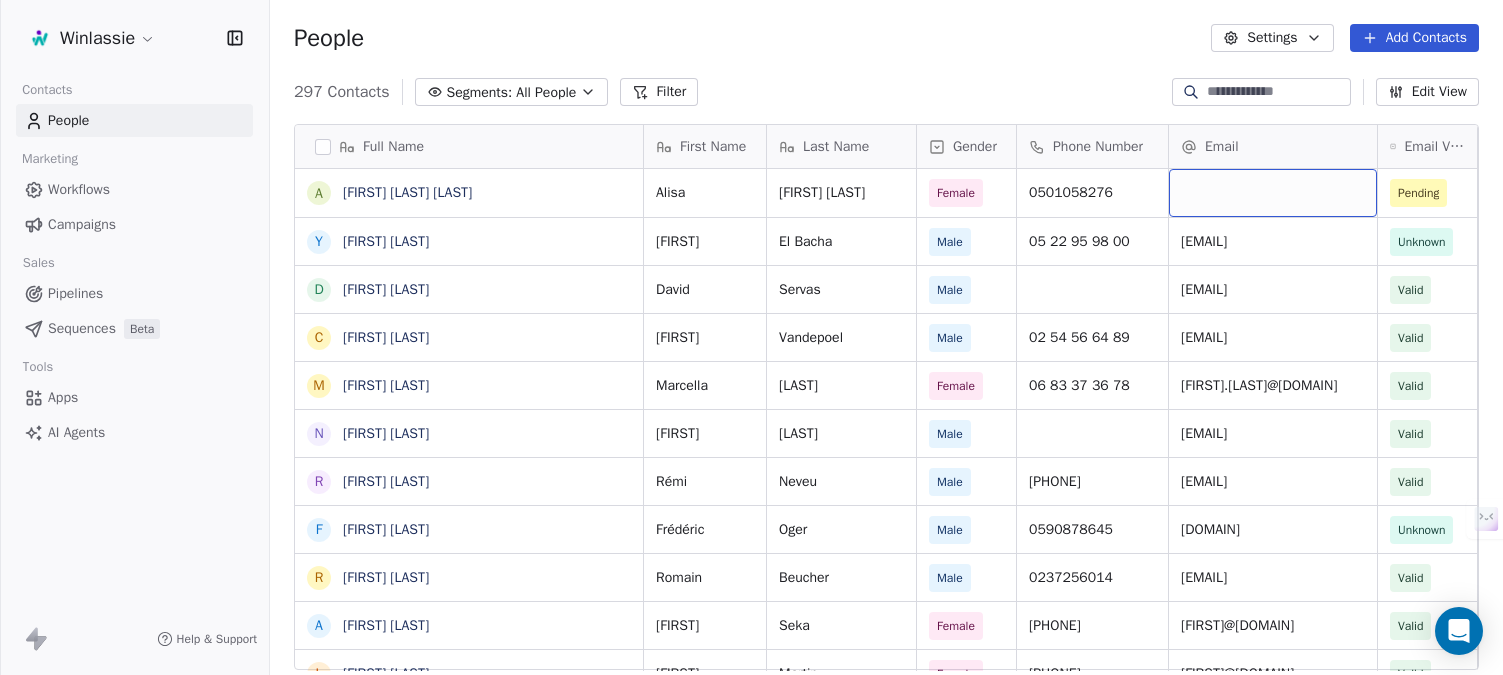 click at bounding box center (1273, 193) 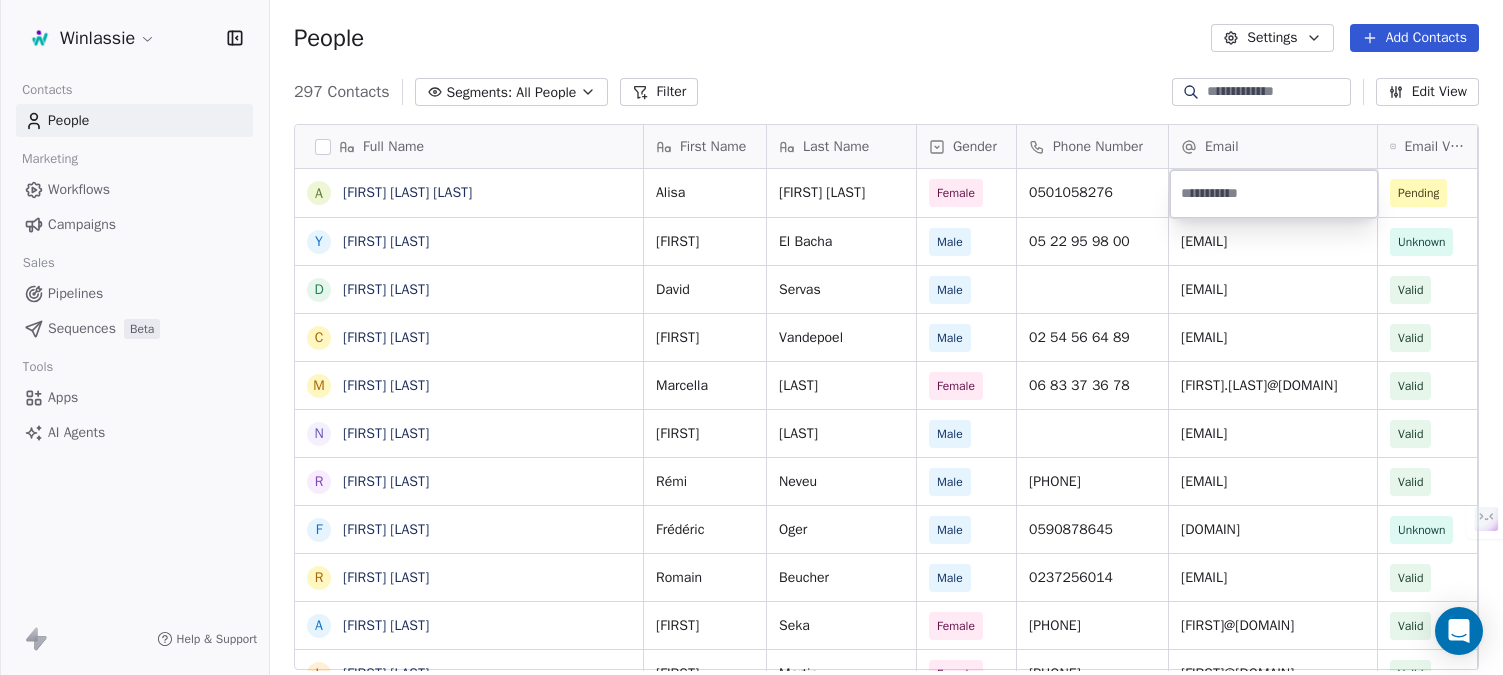click at bounding box center [1274, 194] 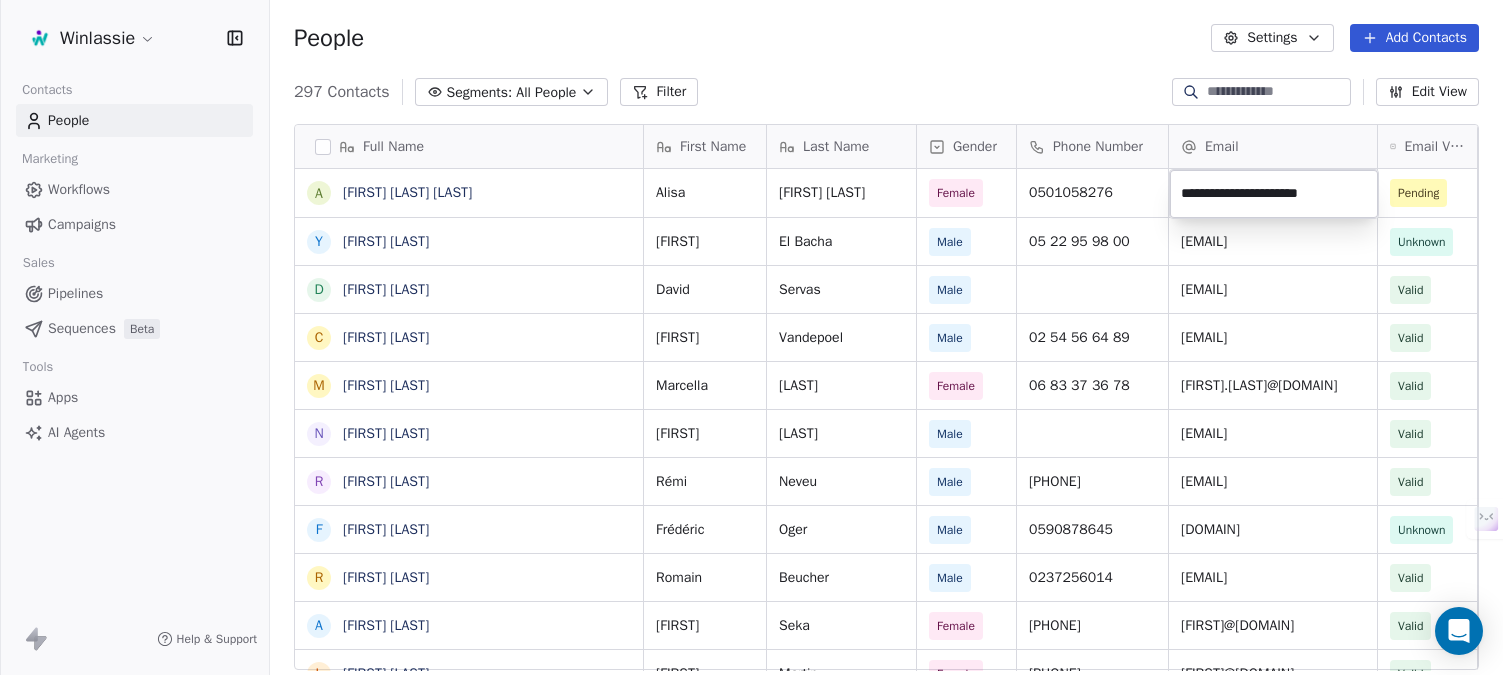 type on "**********" 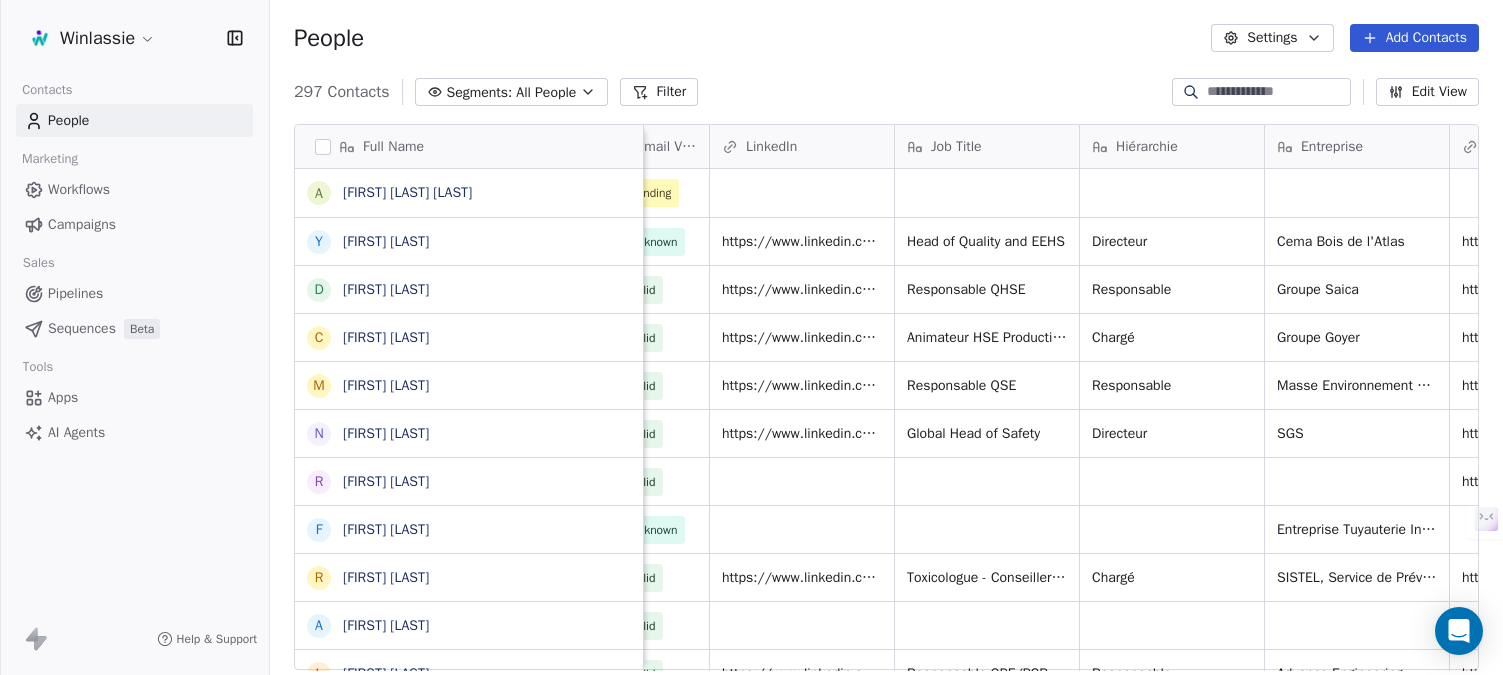 scroll, scrollTop: 0, scrollLeft: 787, axis: horizontal 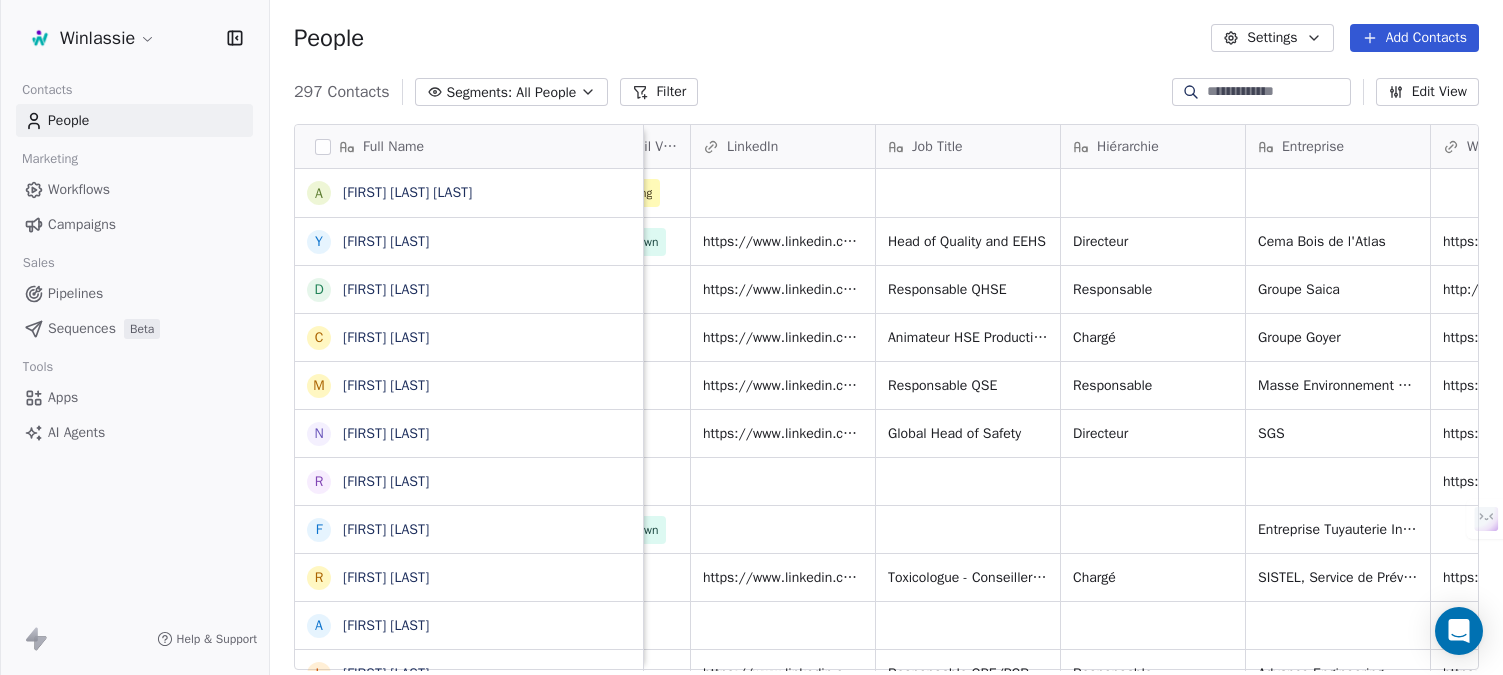 drag, startPoint x: 734, startPoint y: 664, endPoint x: 900, endPoint y: 666, distance: 166.01205 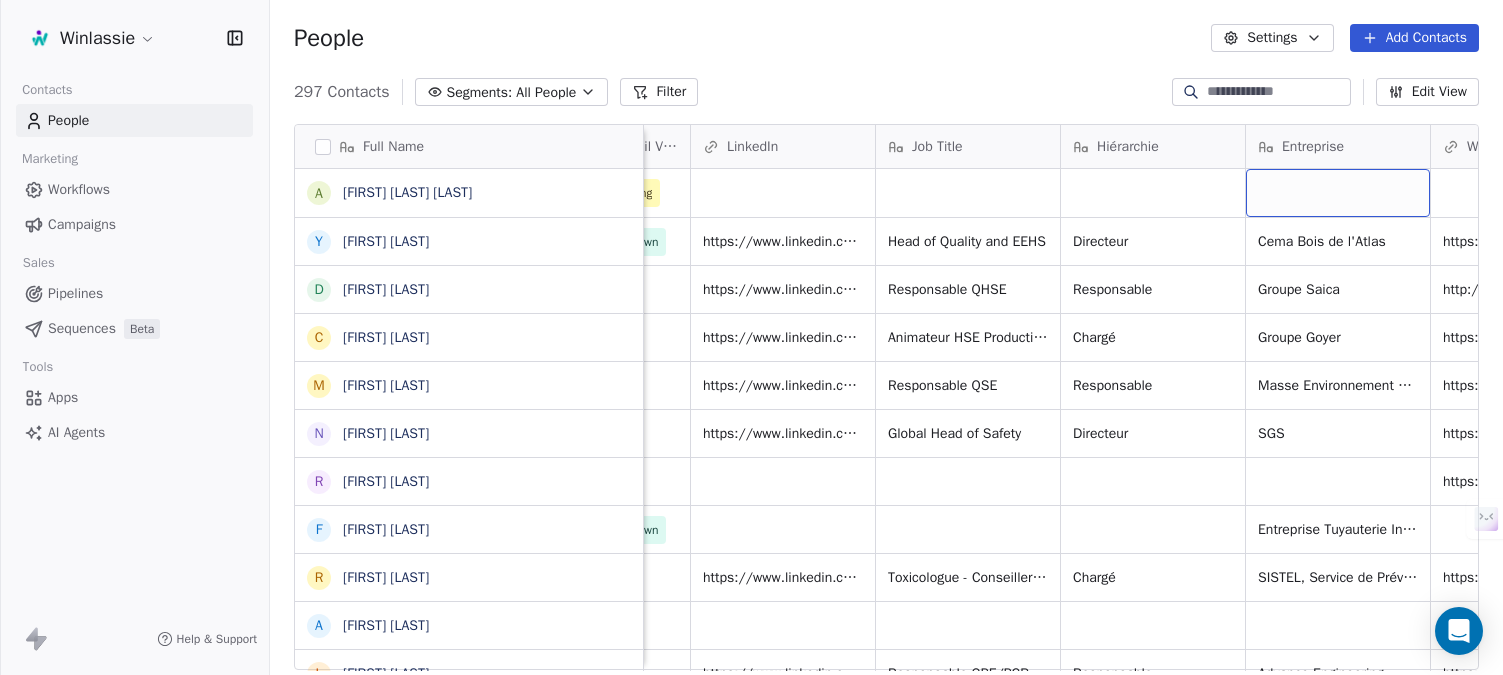 click at bounding box center (1338, 193) 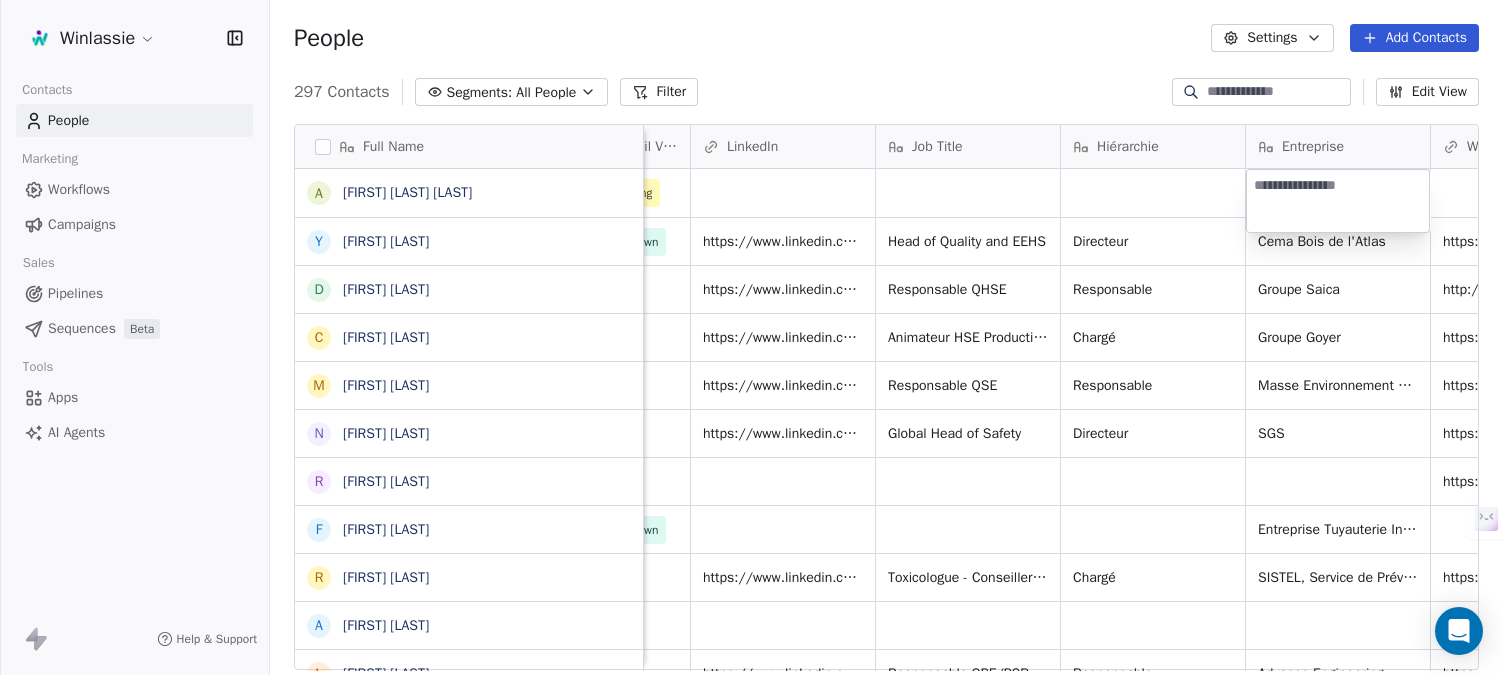 type on "******" 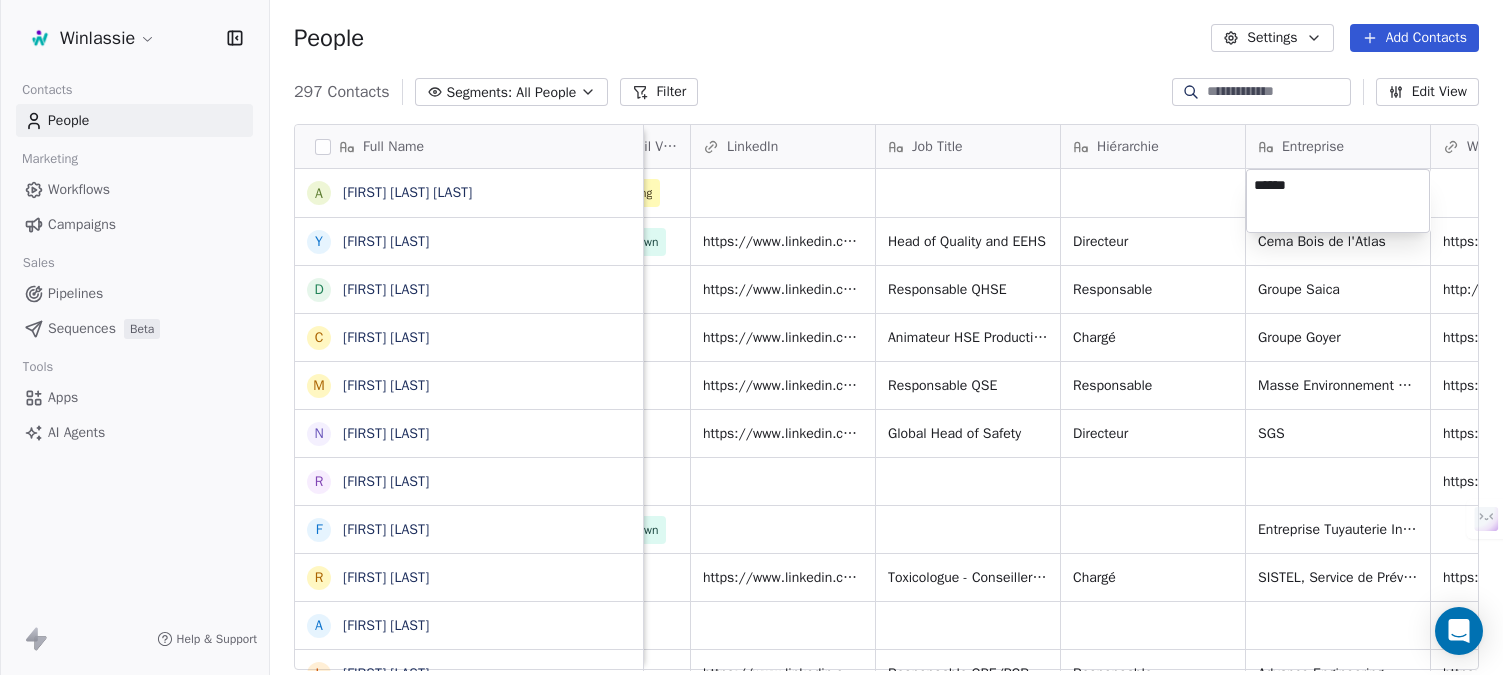 click on "Winlassie Contacts People Marketing Workflows Campaigns Sales Pipelines Sequences Beta Tools Apps AI Agents Help & Support People Settings Add Contacts 297 Contacts Segments: All People Filter Edit View Tag Add to Sequence Export Full Name A [FIRST] [LAST] Laine Laine Y [FIRST] [LAST] D [FIRST] [LAST] C [FIRST] [LAST] M [FIRST] [LAST] N [FIRST] [LAST] R [FIRST] [LAST] F [FIRST] [LAST] R [FIRST] [LAST] A [FIRST] [LAST] L [FIRST] [LAST] F [FIRST] [LAST] L [FIRST] [LAST] M [FIRST] [LAST] M [FIRST] [LAST] G [FIRST] [LAST] L [FIRST] [LAST] M [FIRST] [LAST] S [FIRST] [LAST] L [FIRST] [LAST] L [FIRST] [LAST] M [FIRST] [LAST] F [FIRST] [LAST] E [FIRST] [LAST] K [FIRST] [LAST] B [FIRST] [LAST] F [FIRST] [LAST] S [FIRST] [LAST] S [FIRST] [LAST] H [FIRST] [LAST] K [FIRST] [LAST] V [FIRST] [LAST] Linkedin Entreprise Taille Secteur Female [PHONE] export.ponsse@gmail.com Pending Youssef El Bacha Male [PHONE] [EMAIL]" at bounding box center (751, 412) 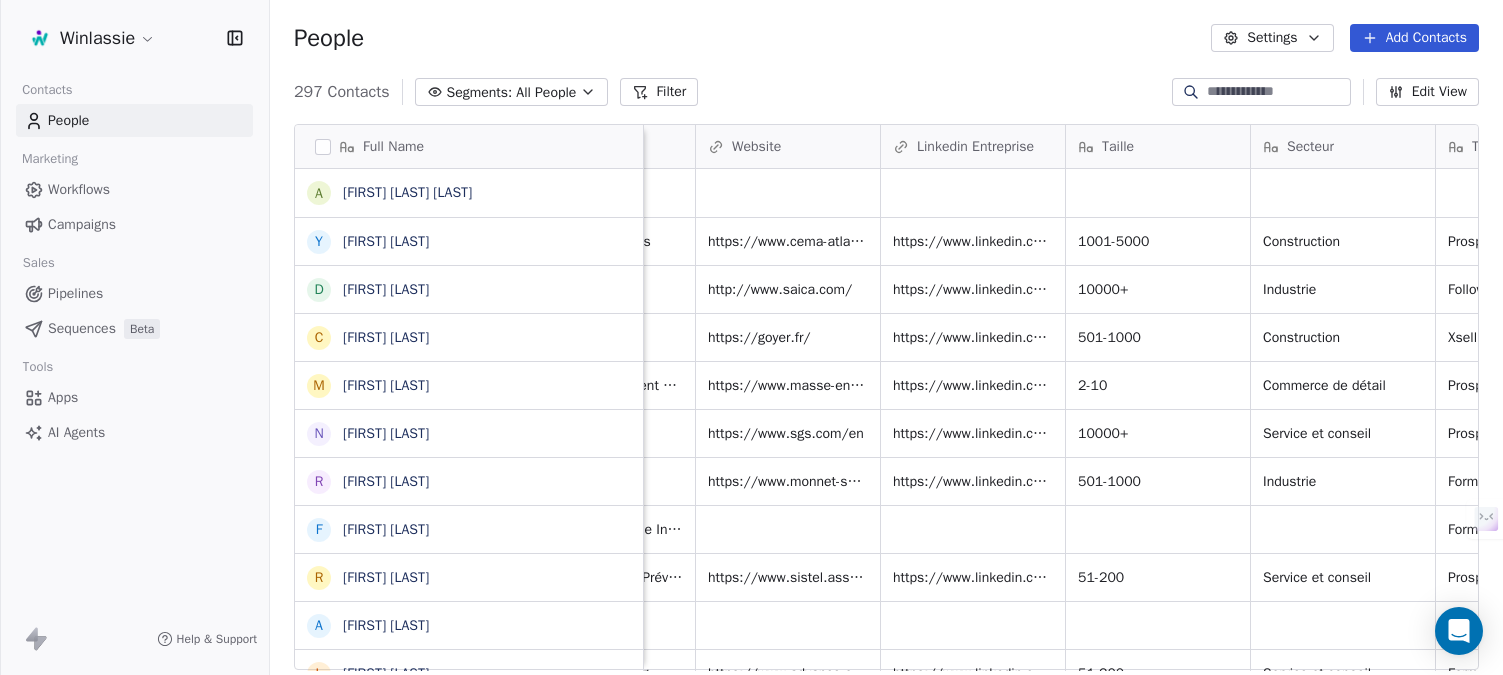 scroll, scrollTop: 0, scrollLeft: 1555, axis: horizontal 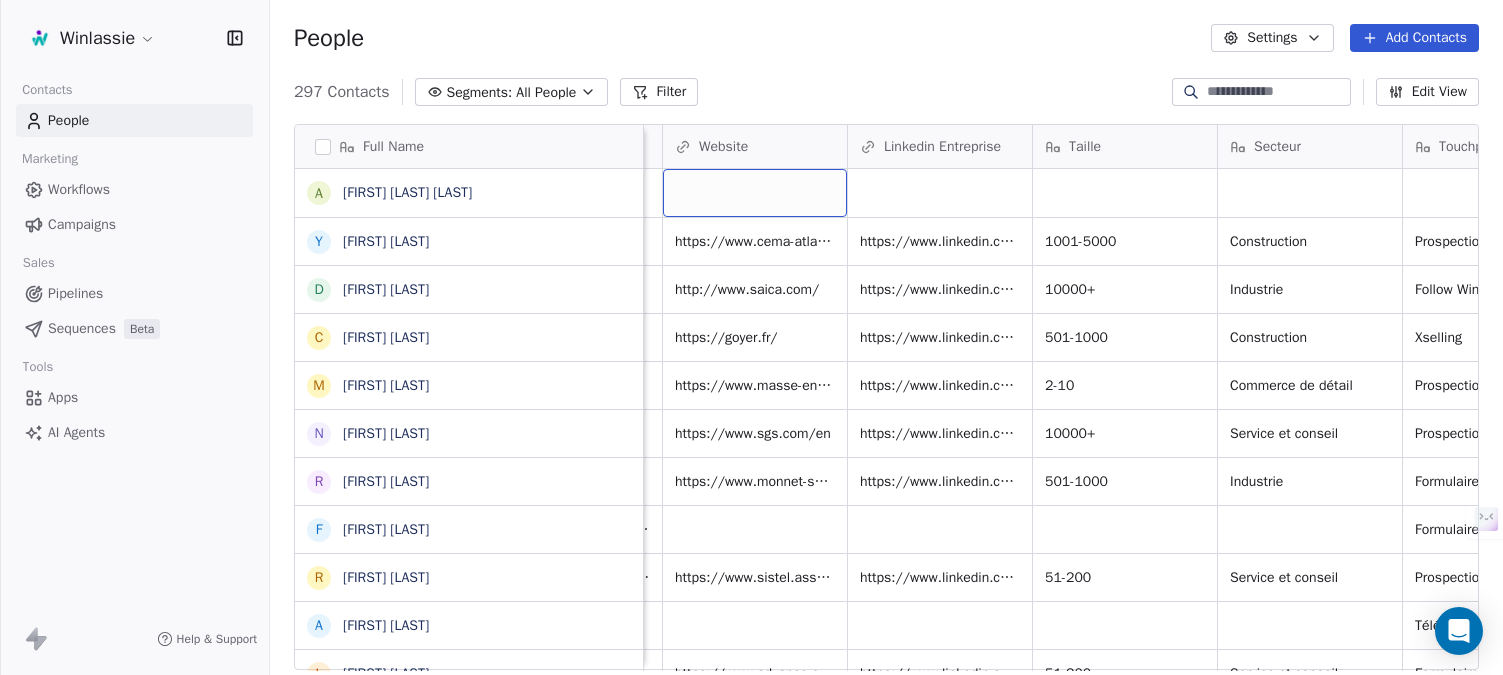 click at bounding box center (755, 193) 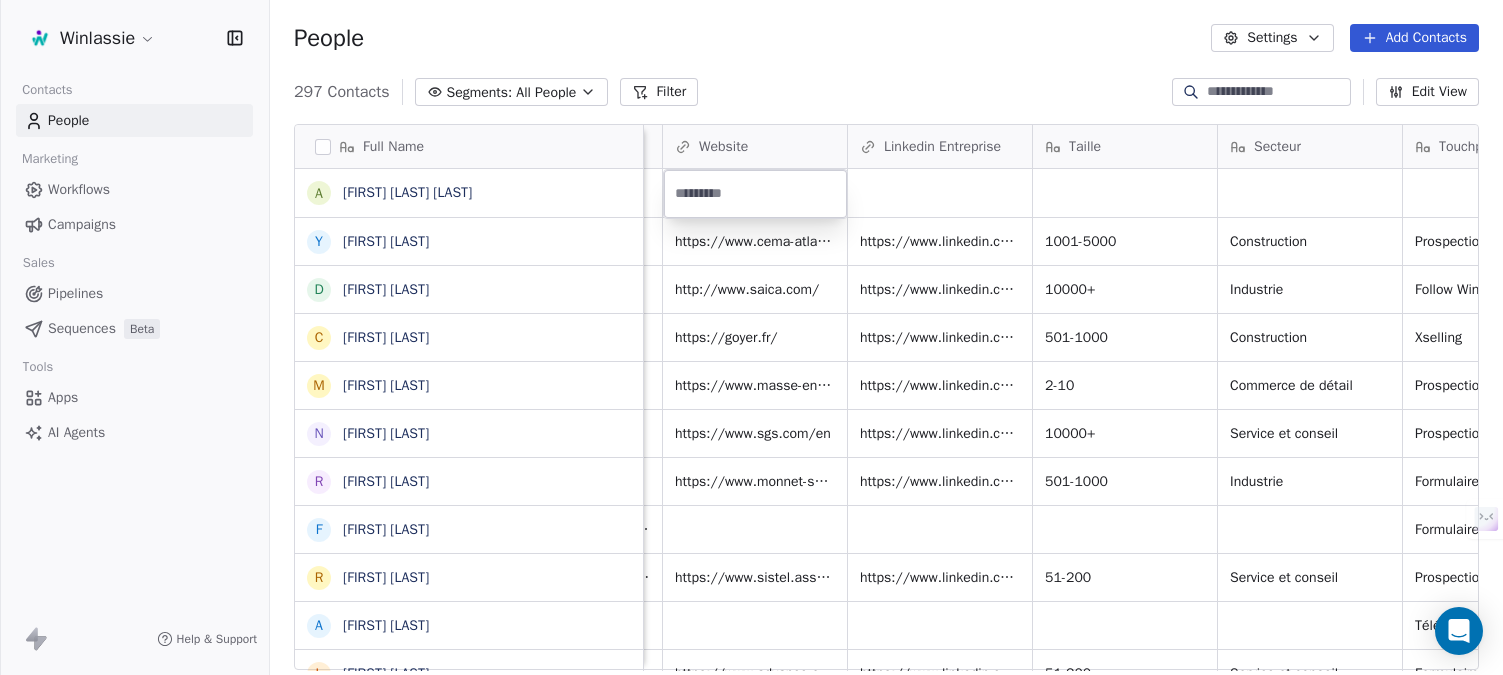 type on "**********" 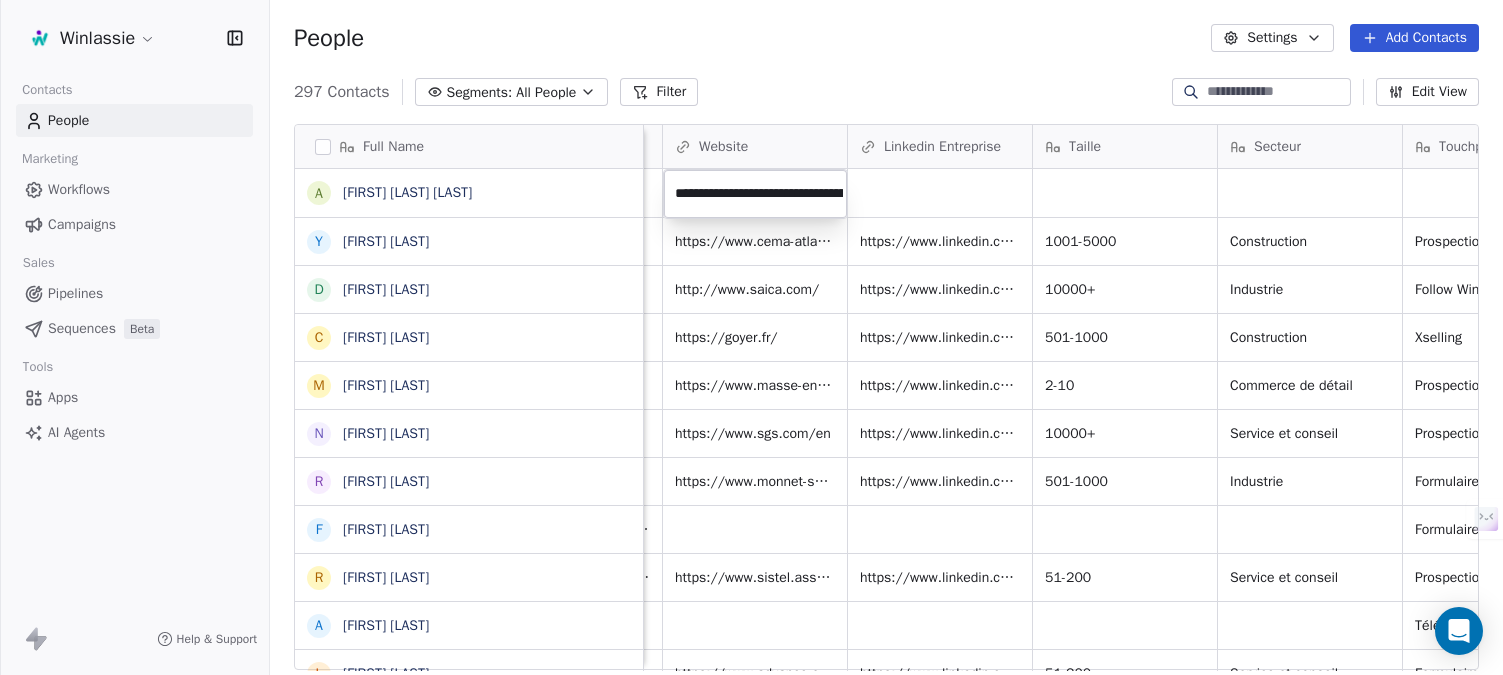 scroll, scrollTop: 0, scrollLeft: 67, axis: horizontal 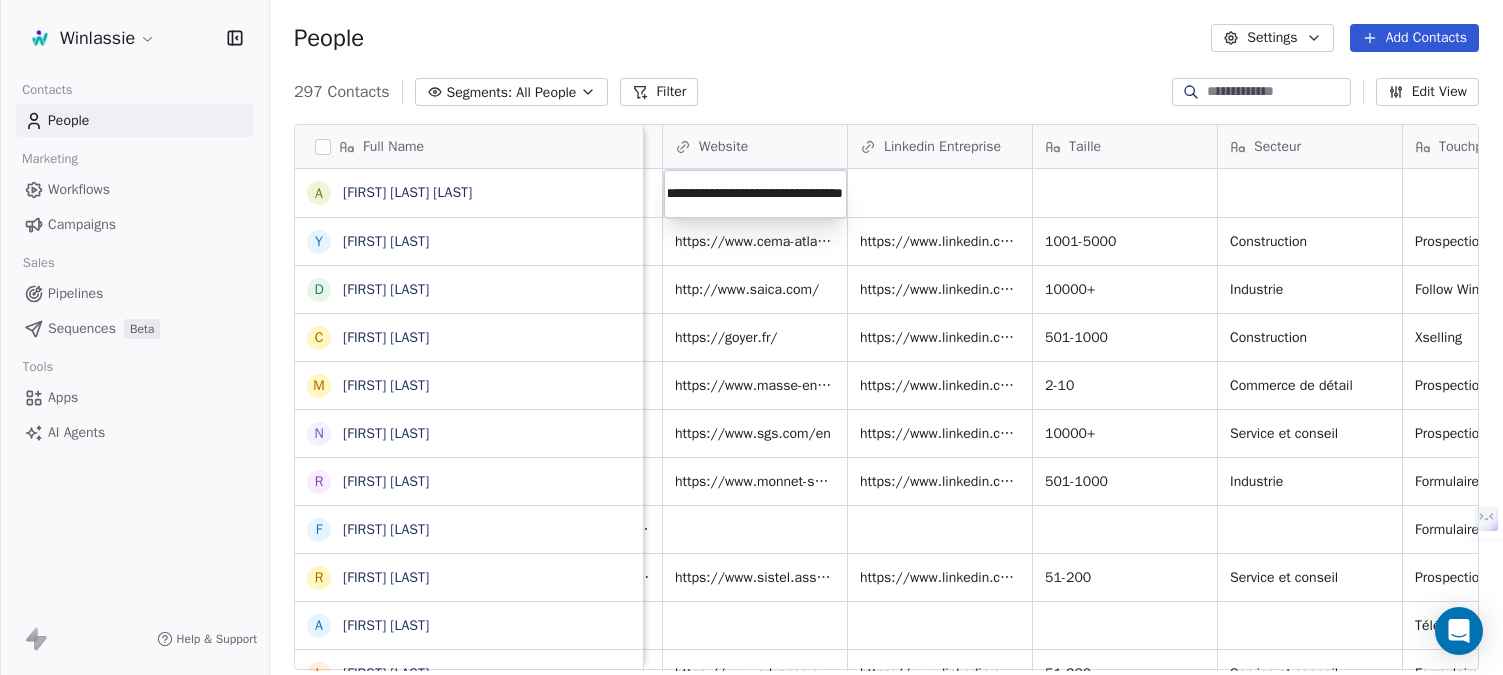 click on "Full Name A [FIRST] [LAST] Y [FIRST] [LAST] D [FIRST] [LAST] C [FIRST] [LAST] M [FIRST] [LAST] N [FIRST] [LAST] R [FIRST] [LAST] F [FIRST] [LAST] R [FIRST] [LAST] A [FIRST] [LAST] L [FIRST] [LAST] F [FIRST] [LAST] L [FIRST] [LAST] M [FIRST] [LAST] M [FIRST] [LAST] M [FIRST] [LAST] G [FIRST] [LAST] L [FIRST] [LAST] M [FIRST] [LAST] S [FIRST] [LAST] L [FIRST] [LAST] L [FIRST] [LAST] M [FIRST] [LAST] F [FIRST] [LAST] E [FIRST] [LAST] K [FIRST] [LAST] B [FIRST] [LAST] F [FIRST] [LAST] S [FIRST] [LAST] S [FIRST] [LAST] H [FIRST] [LAST] K [FIRST] [LAST] V [FIRST] [LAST] First Name Last Name Gender Phone Number Email Email Verification Status LinkedIn Job Title Hiérarchie Entreprise Website Linkedin Entreprise Taille Secteur Touchpoint Tags Etat contact Commercial Ponsse https://www.linkedin.com/in/[FIRST]-[LAST]-phd-qhse/ Head of Quality and EEHS Directeur Cema Bois de l'Atlas https://www.cema-atlas.com/fr/accueil https://www.linkedin.com/company/cema-bois-de-l'atlas/ 1001-5000 Construction Prospection Raja Prospection Lead Raja https://www.linkedin.com/in/[FIRST]-[LAST]-37a545218/ Responsable QHSE Responsable Groupe Saica http://www.saica.com/ https://www.linkedin.com/company/saica-group/ 10000+ Industrie Follow Winlassie Linkedin Lead Julien https://www.linkedin.com/in/[FIRST]-[LAST]-81735918b/ Animateur HSE Production Chargé Groupe Goyer https://goyer.fr/ https://www.linkedin.com/company/goyer/ 501-1000 Construction Xselling Qualipro Opportunité Yasmina https://www.linkedin.com/in/[FIRST]-[LAST]/ Responsable QSE Responsable Masse Environnement SAS https://www.masse-environnement.fr/ 2-10 Commerce de détail Prospection Raja" at bounding box center (751, 412) 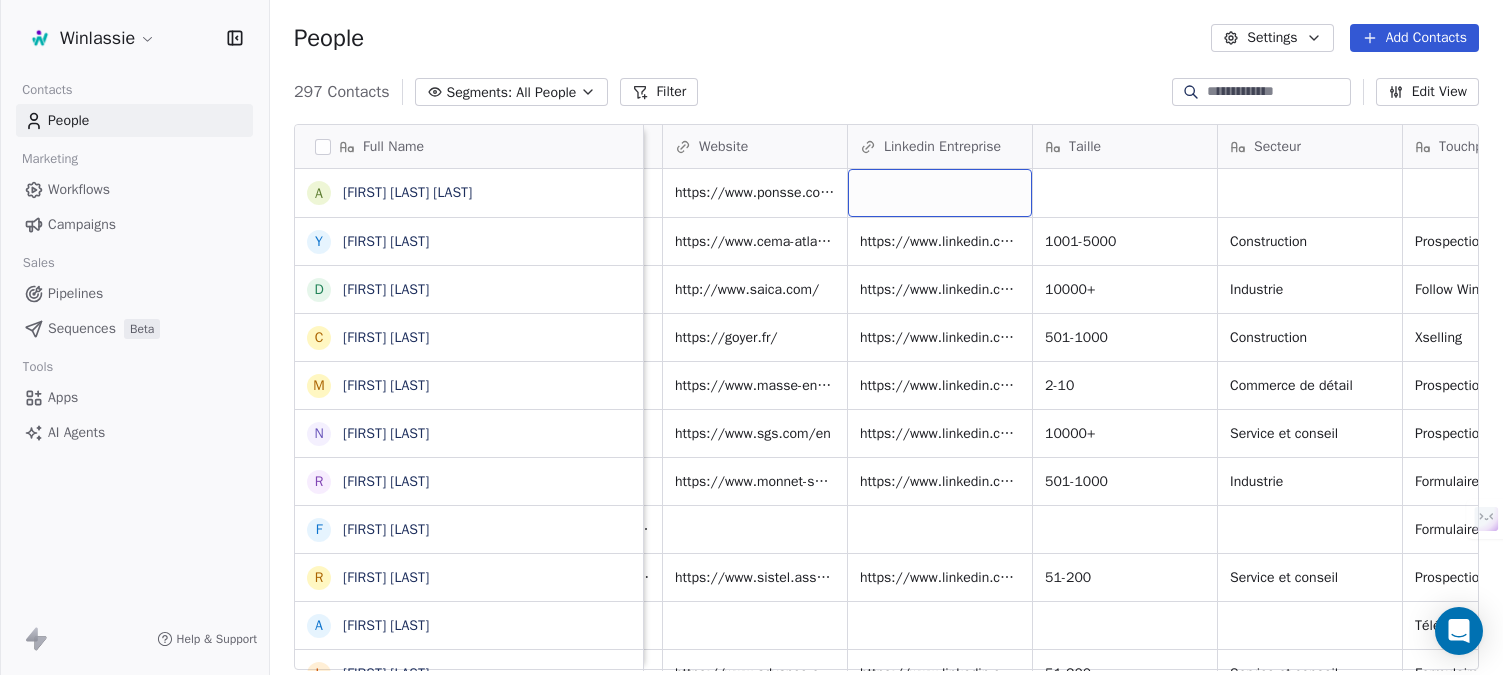 click at bounding box center (940, 193) 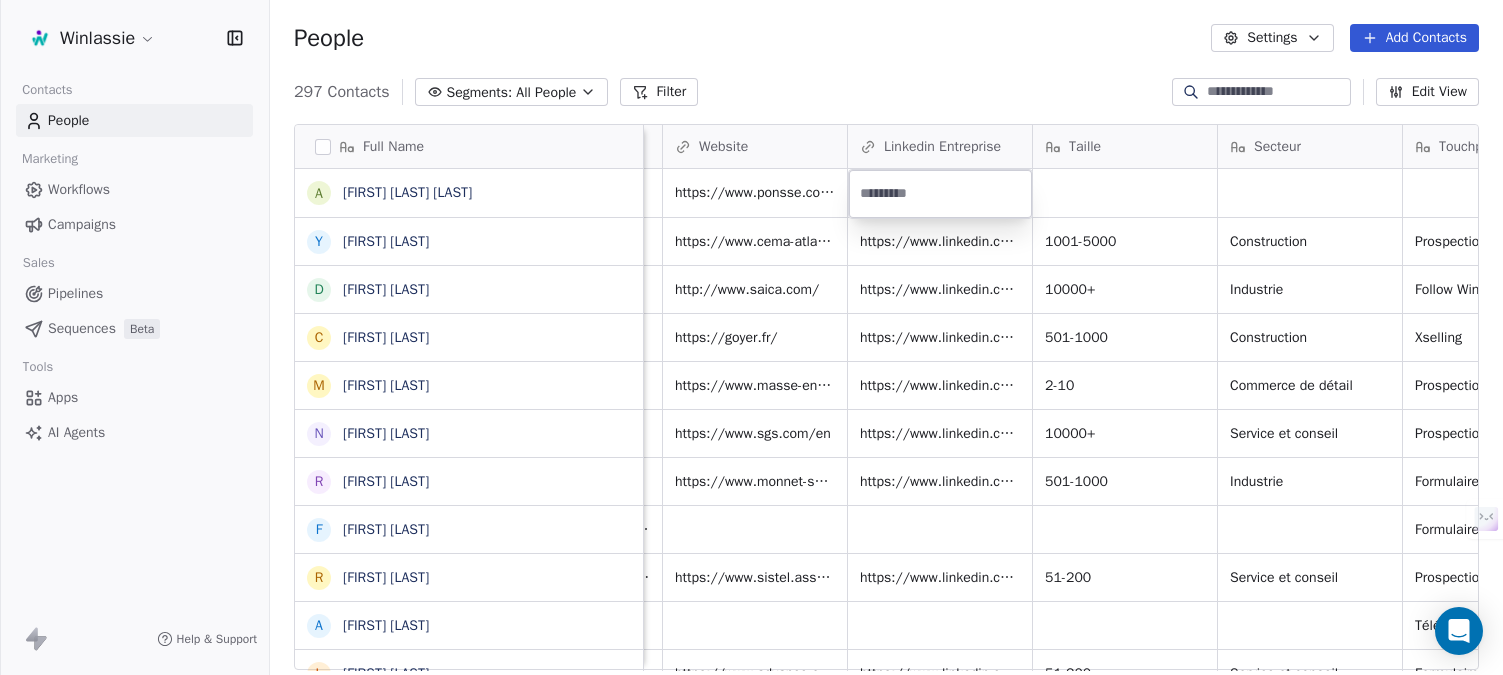 type on "**********" 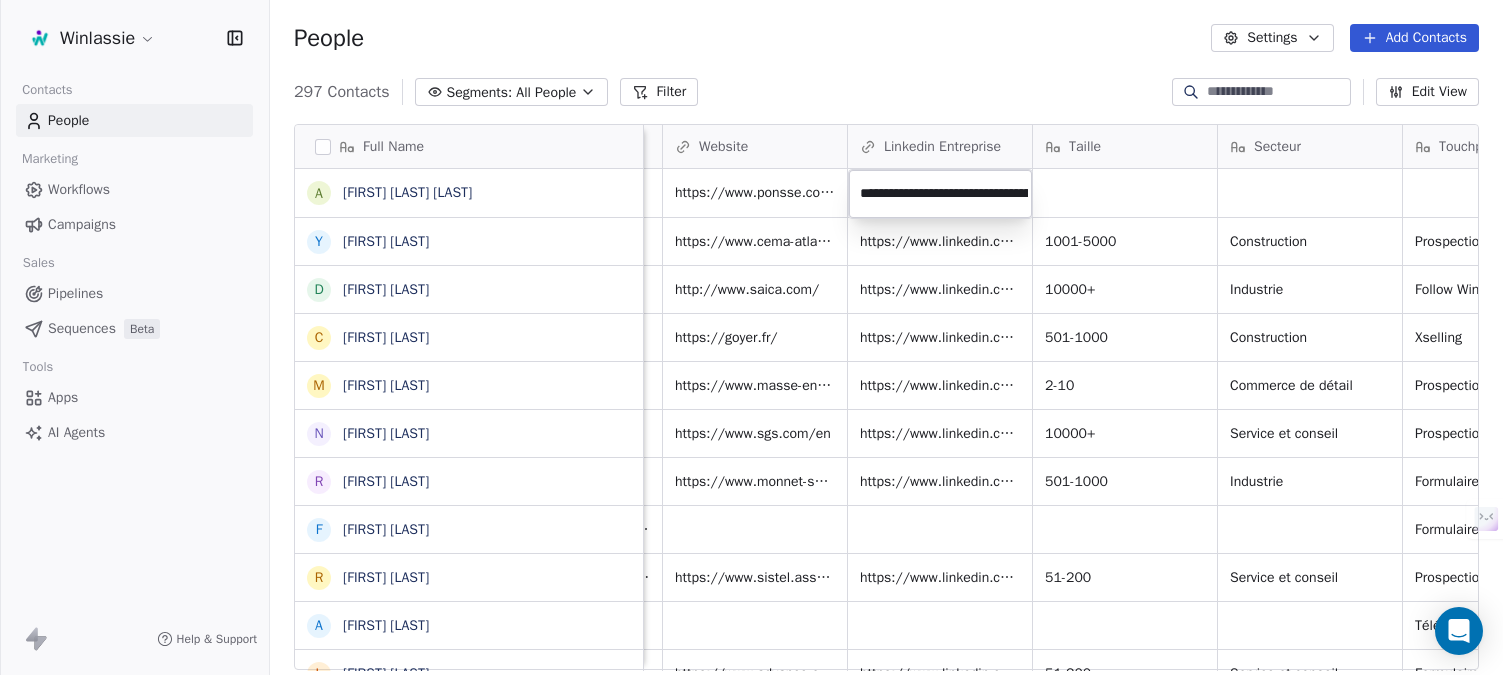 scroll, scrollTop: 0, scrollLeft: 138, axis: horizontal 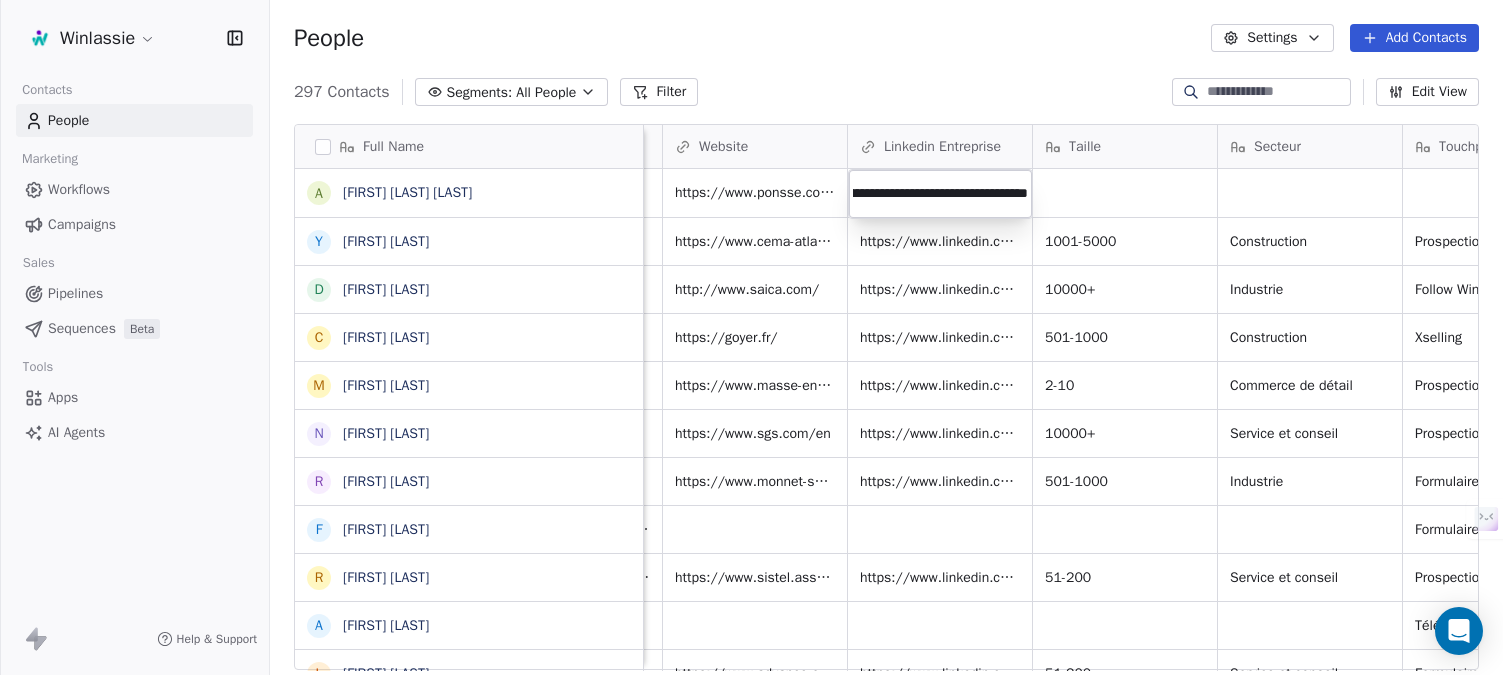 click on "Full Name A [FIRST] [LAST] Y [FIRST] [LAST] D [FIRST] [LAST] C [FIRST] [LAST] M [FIRST] [LAST] N [FIRST] [LAST] R [FIRST] [LAST] F [FIRST] [LAST] R [FIRST] [LAST] A [FIRST] [LAST] L [FIRST] [LAST] F [FIRST] [LAST] L [FIRST] [LAST] M [FIRST] [LAST] M [FIRST] [LAST] M [FIRST] [LAST] G [FIRST] [LAST] L [FIRST] [LAST] M [FIRST] [LAST] S [FIRST] [LAST] L [FIRST] [LAST] L [FIRST] [LAST] M [FIRST] [LAST] L [FIRST] [LAST] E [FIRST] [LAST] F [FIRST] [LAST] K [FIRST] [LAST] B [FIRST] [LAST] F [FIRST] [LAST] S [FIRST] [LAST] S [FIRST] [LAST] V [FIRST] [LAST] H [FIRST] [LAST] K [FIRST] [LAST] First Name Last Name Gender Phone Number Email Email Verification Status LinkedIn Job Title Hiérarchie Alisa [LAST] [LAST] Youssef [LAST] David [LAST] Christophe [LAST] Marcella [LAST] Nassim [LAST] Rémi [LAST] Frédéric [LAST] Romain [LAST] Audrey [LAST] Lucile [LAST] Fabien [LAST] Ludovic [LAST] Martin [LAST] Marine [LAST] Goulven [LAST] Ludovic [LAST] Matthias [LAST] Sacha [LAST] Louis [LAST] Maxcence [LAST] Laura [LAST] Eddy [LAST] Flavie [LAST] Kristen [LAST] Baptiste [LAST] Flavie [LAST] Stéphane [LAST] Sonia [LAST] Virgine [LAST] Habacuc [LAST] Kiza [LAST] LinkedIn Job Title Hiérarchie Entreprise Website Linkedin Entreprise Taille Secteur Touchpoint Tags Etat contact Commercial Ponsse https://www.linkedin.com/in/[FIRST]-[LAST]-phd-qhse/ Head of Quality and EEHS Directeur" at bounding box center [751, 412] 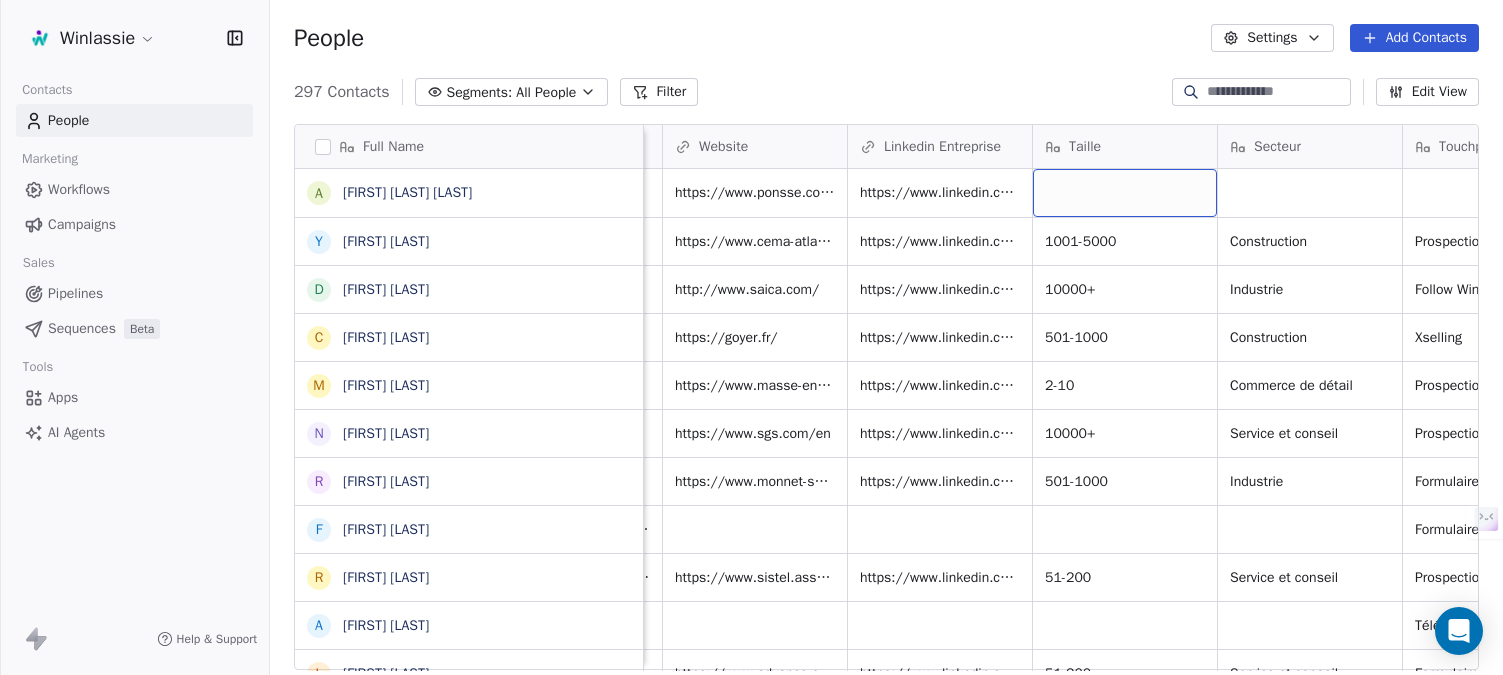 click at bounding box center (1125, 193) 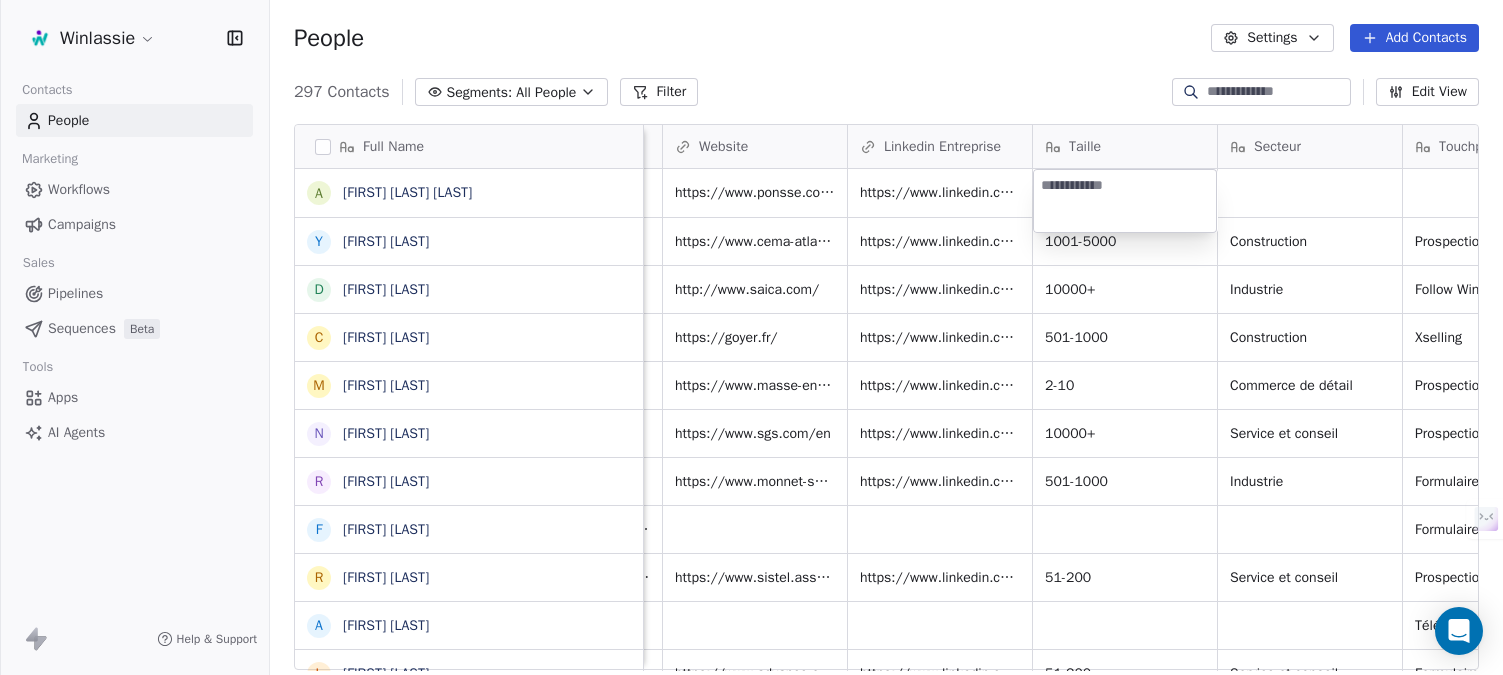 type on "*********" 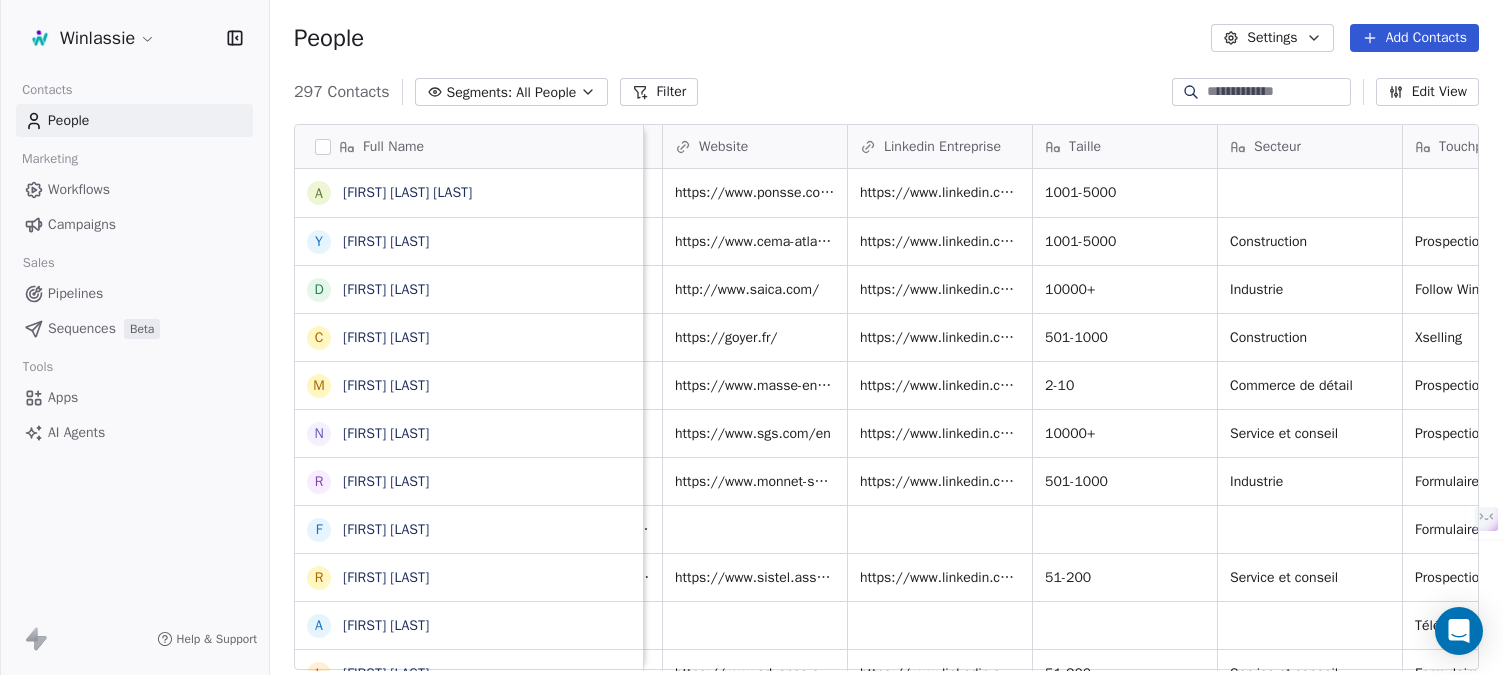 click on "Winlassie Contacts People Marketing Workflows Campaigns Sales Pipelines Sequences Beta Tools Apps AI Agents Help & Support People Settings Add Contacts 297 Contacts Segments: All People Filter Edit View Tag Add to Sequence Export Full Name A [FIRST] [LAST] Laine Laine Y [FIRST] [LAST] D [FIRST] [LAST] C [FIRST] [LAST] M [FIRST] [LAST] N [FIRST] [LAST] R [FIRST] [LAST] F [FIRST] [LAST] R [FIRST] [LAST] A [FIRST] [LAST] L [FIRST] [LAST] F [FIRST] [LAST] L [FIRST] [LAST] M [FIRST] [LAST] M [FIRST] [LAST] G [FIRST] [LAST] L [FIRST] [LAST] M [FIRST] [LAST] S [FIRST] [LAST] L [FIRST] [LAST] L [FIRST] [LAST] M [FIRST] [LAST] F [FIRST] [LAST] E [FIRST] [LAST] K [FIRST] [LAST] B [FIRST] [LAST] F [FIRST] [LAST] S [FIRST] [LAST] S [FIRST] [LAST] H [FIRST] [LAST] K [FIRST] [LAST] V [FIRST] [LAST] LinkedIn Job Title Hiérarchie Entreprise Website Linkedin Entreprise Taille Secteur Touchpoint Tags Etat contact Commercial Ponsse https://www.ponsse.com/fr/accueil#/ https://www.linkedin.com/company/ponsse-oyj/ 1001-5000 Directeur" at bounding box center [751, 412] 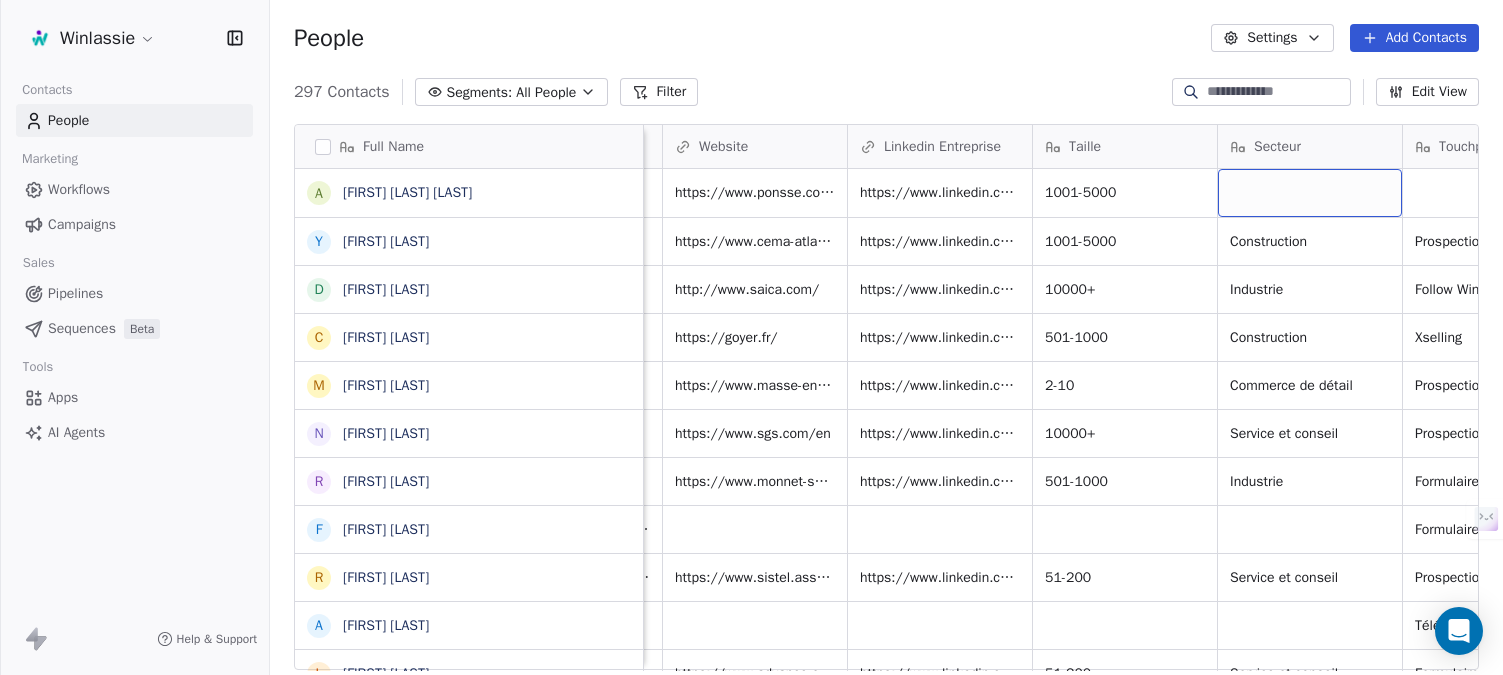 click at bounding box center [1310, 193] 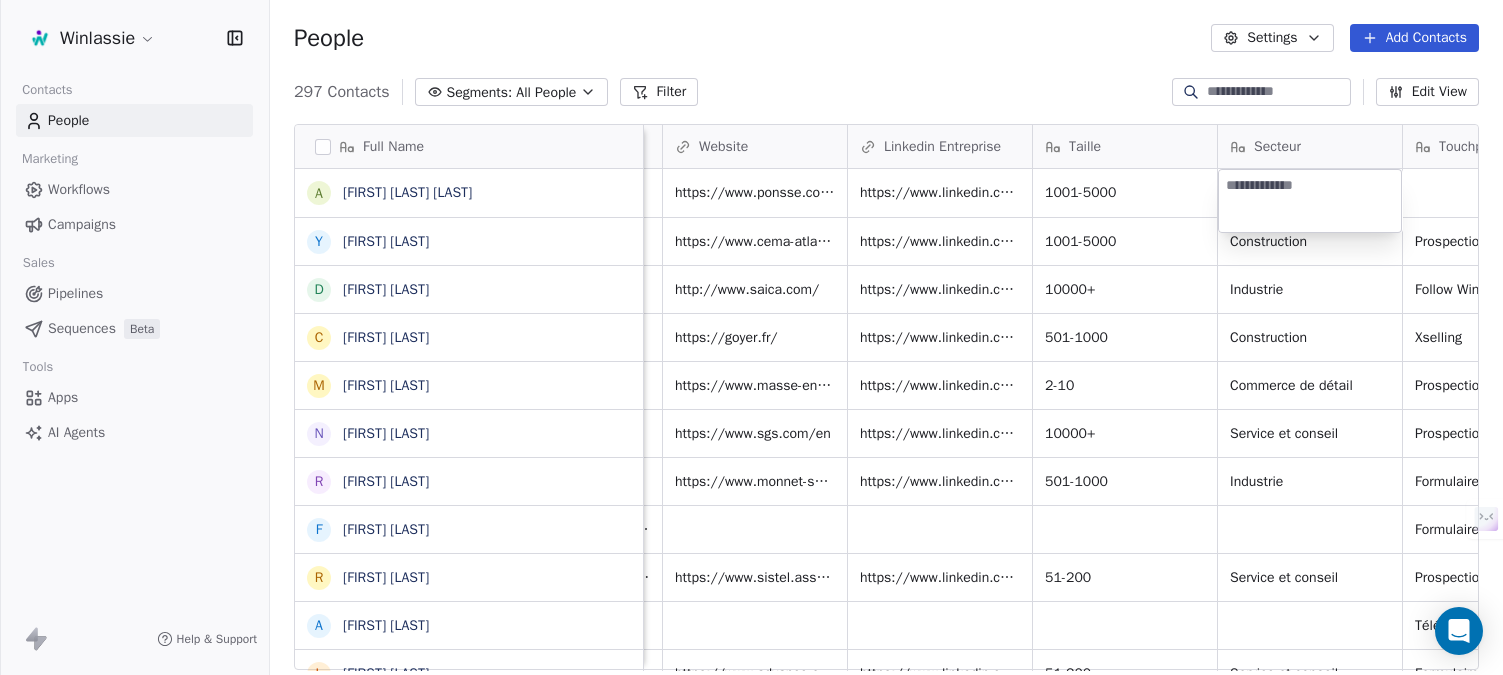 type on "**********" 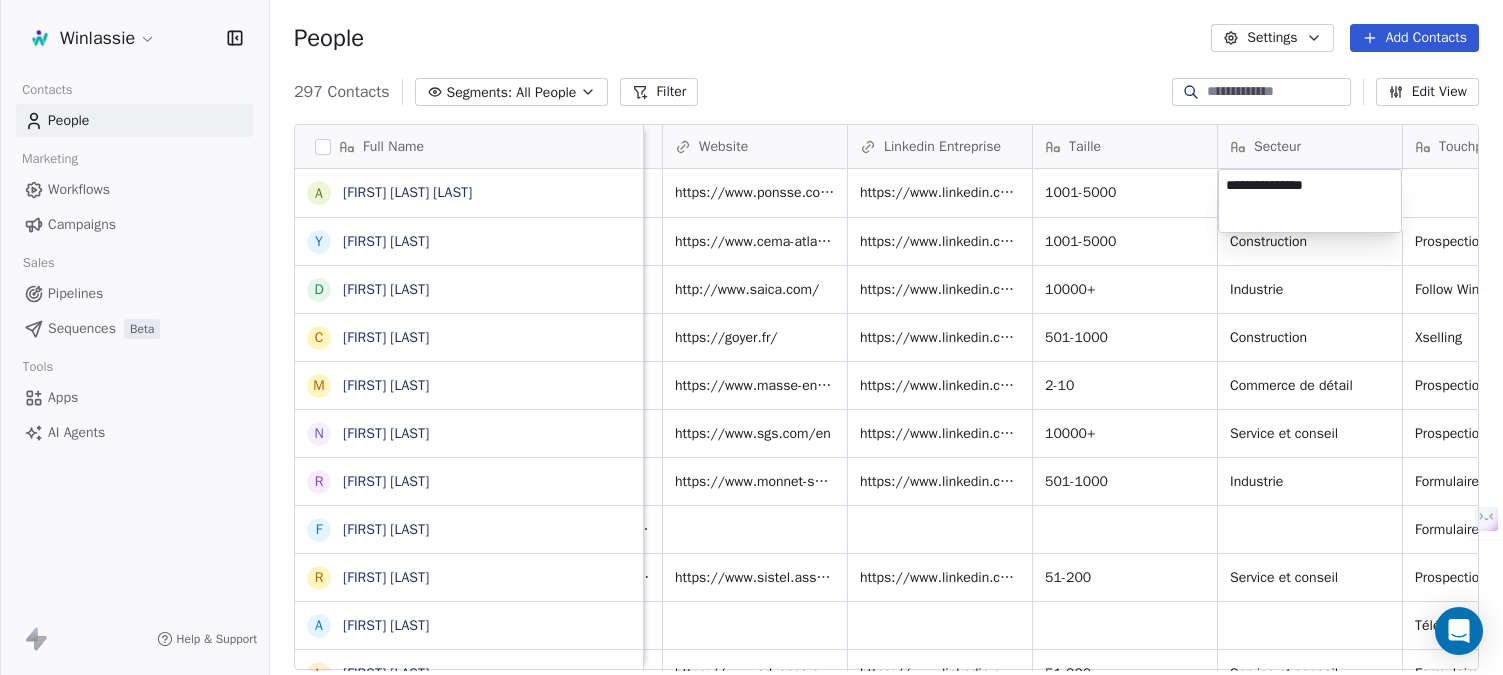 click on "Winlassie Contacts People Marketing Workflows Campaigns Sales Pipelines Sequences Beta Tools Apps AI Agents Help & Support People Settings Add Contacts 297 Contacts Segments: All People Filter Edit View Tag Add to Sequence Export Full Name A [FIRST] [LAST] Laine Laine Y [FIRST] [LAST] D [FIRST] [LAST] C [FIRST] [LAST] M [FIRST] [LAST] N [FIRST] [LAST] R [FIRST] [LAST] F [FIRST] [LAST] R [FIRST] [LAST] A [FIRST] [LAST] L [FIRST] [LAST] F [FIRST] [LAST] L [FIRST] [LAST] M [FIRST] [LAST] M [FIRST] [LAST] G [FIRST] [LAST] L [FIRST] [LAST] M [FIRST] [LAST] S [FIRST] [LAST] L [FIRST] [LAST] L [FIRST] [LAST] M [FIRST] [LAST] F [FIRST] [LAST] E [FIRST] [LAST] K [FIRST] [LAST] B [FIRST] [LAST] F [FIRST] [LAST] S [FIRST] [LAST] S [FIRST] [LAST] H [FIRST] [LAST] K [FIRST] [LAST] V [FIRST] [LAST] LinkedIn Job Title Hiérarchie Entreprise Website Linkedin Entreprise Taille Secteur Touchpoint Tags Etat contact Commercial Ponsse https://www.ponsse.com/fr/accueil#/ https://www.linkedin.com/company/ponsse-oyj/ 1001-5000 Directeur" at bounding box center [751, 412] 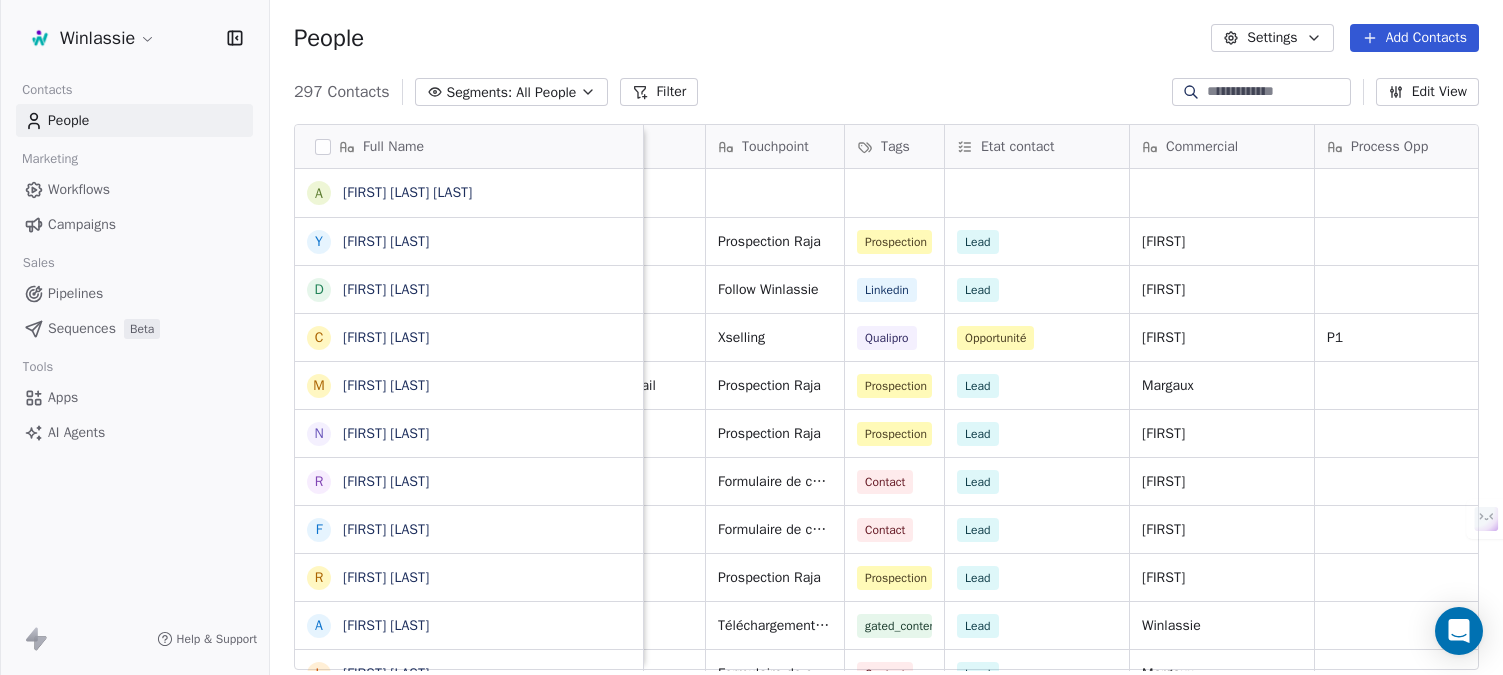 scroll, scrollTop: 0, scrollLeft: 2314, axis: horizontal 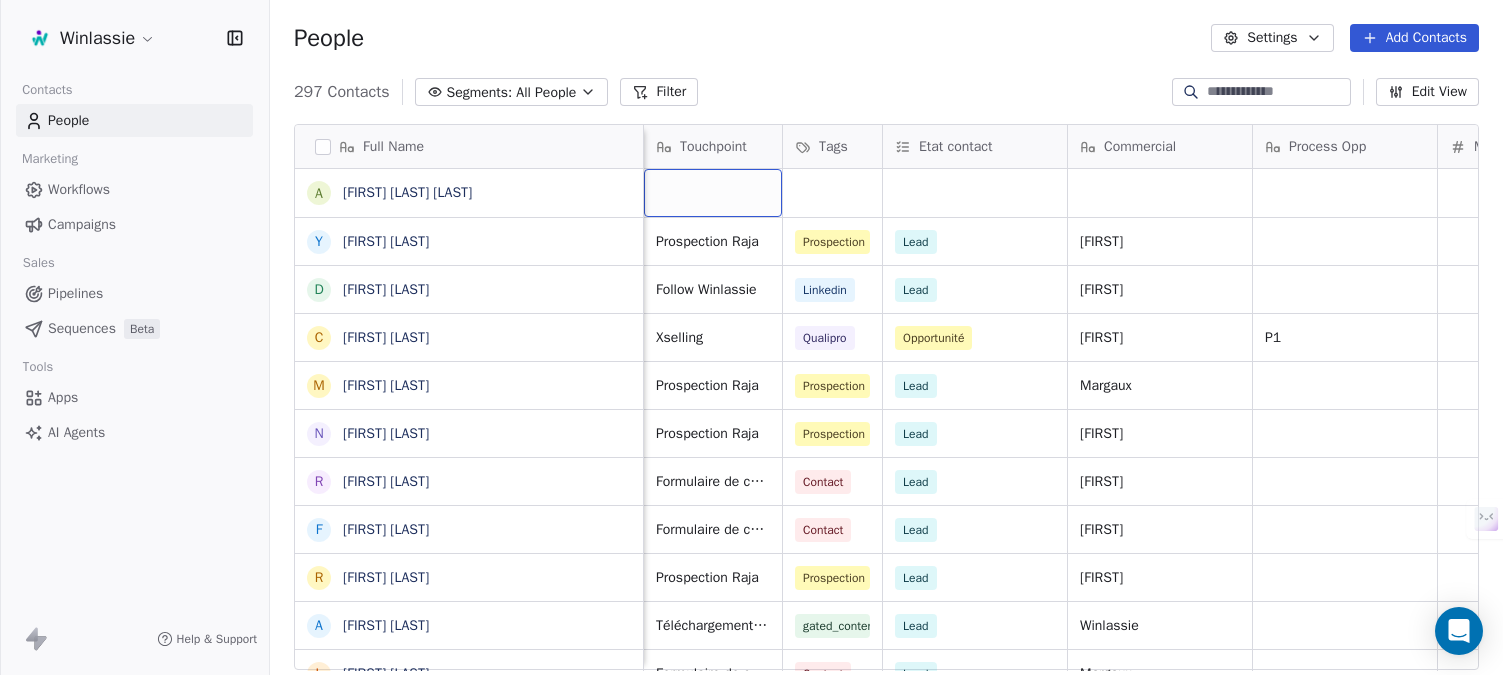 click at bounding box center [713, 193] 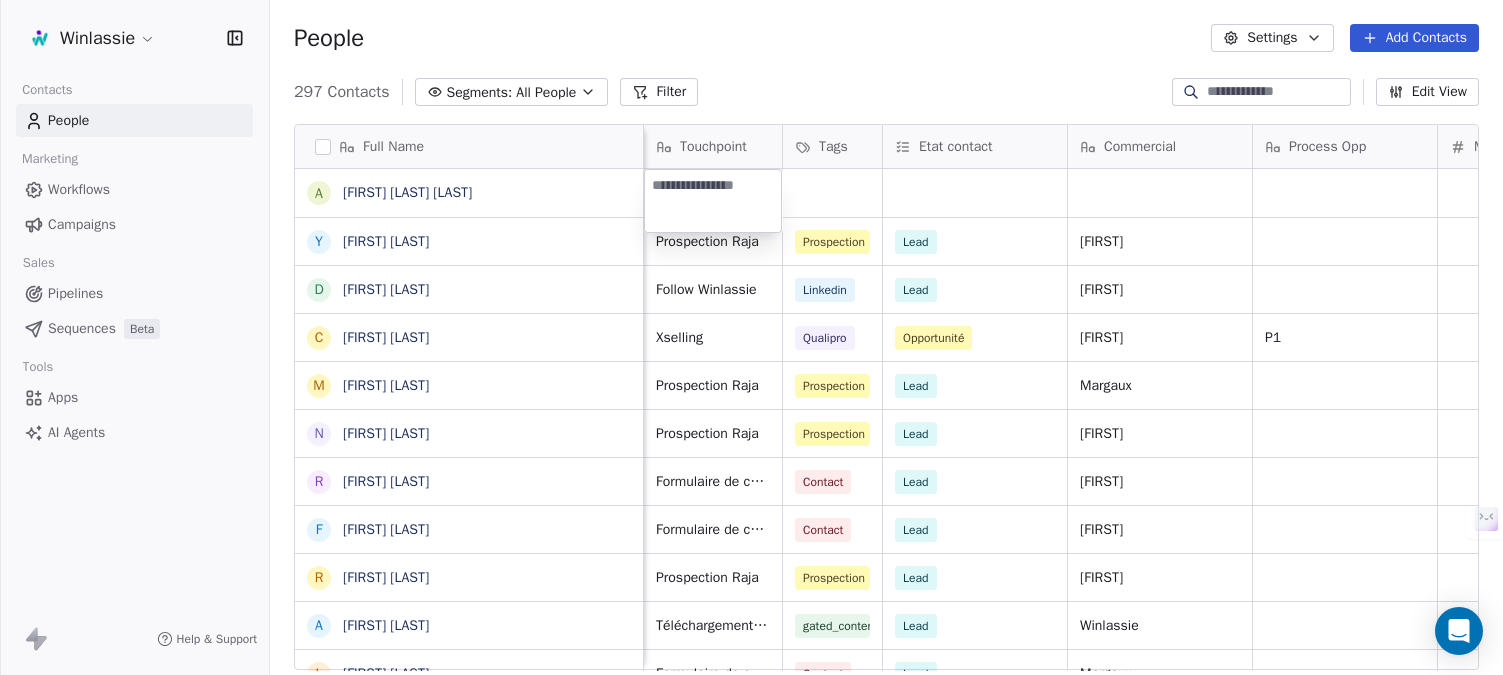 type on "**********" 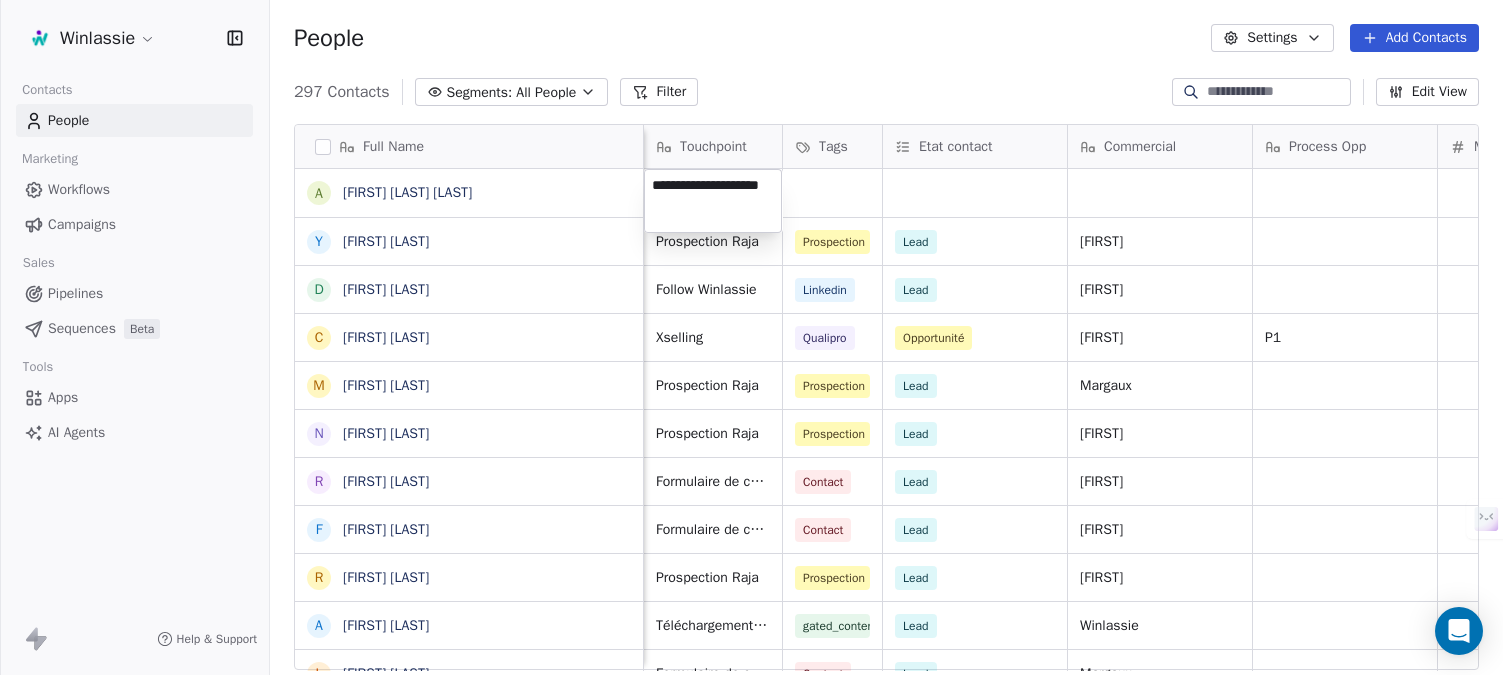 click on "Winlassie Contacts People Marketing Workflows Campaigns Sales Pipelines Sequences Beta Tools Apps AI Agents Help & Support People Settings Add Contacts 297 Contacts Segments: All People Filter Edit View Tag Add to Sequence Export Full Name A [FIRST] [LAST] Laine Laine Y [FIRST] [LAST] D [FIRST] [LAST] C [FIRST] [LAST] M [FIRST] [LAST] N [FIRST] [LAST] R [FIRST] [LAST] F [FIRST] [LAST] R [FIRST] [LAST] A [FIRST] [LAST] L [FIRST] [LAST] F [FIRST] [LAST] L [FIRST] [LAST] M [FIRST] [LAST] M [FIRST] [LAST] G [FIRST] [LAST] L [FIRST] [LAST] M [FIRST] [LAST] S [FIRST] [LAST] L [FIRST] [LAST] L [FIRST] [LAST] M [FIRST] [LAST] F [FIRST] [LAST] E [FIRST] [LAST] K [FIRST] [LAST] B [FIRST] [LAST] F [FIRST] [LAST] S [FIRST] [LAST] S [FIRST] [LAST] H [FIRST] [LAST] K [FIRST] [LAST] V [FIRST] [LAST] Linkedin Entreprise Taille Secteur Touchpoint Tags Etat contact Commercial Process Opp Montant Opp ARR Created Date CAT https://www.linkedin.com/company/ponsse-oyj/ 1001-5000 Agroalimentaire 16/07/2025 09:08 AM 1001-5000 Prospection" at bounding box center [751, 412] 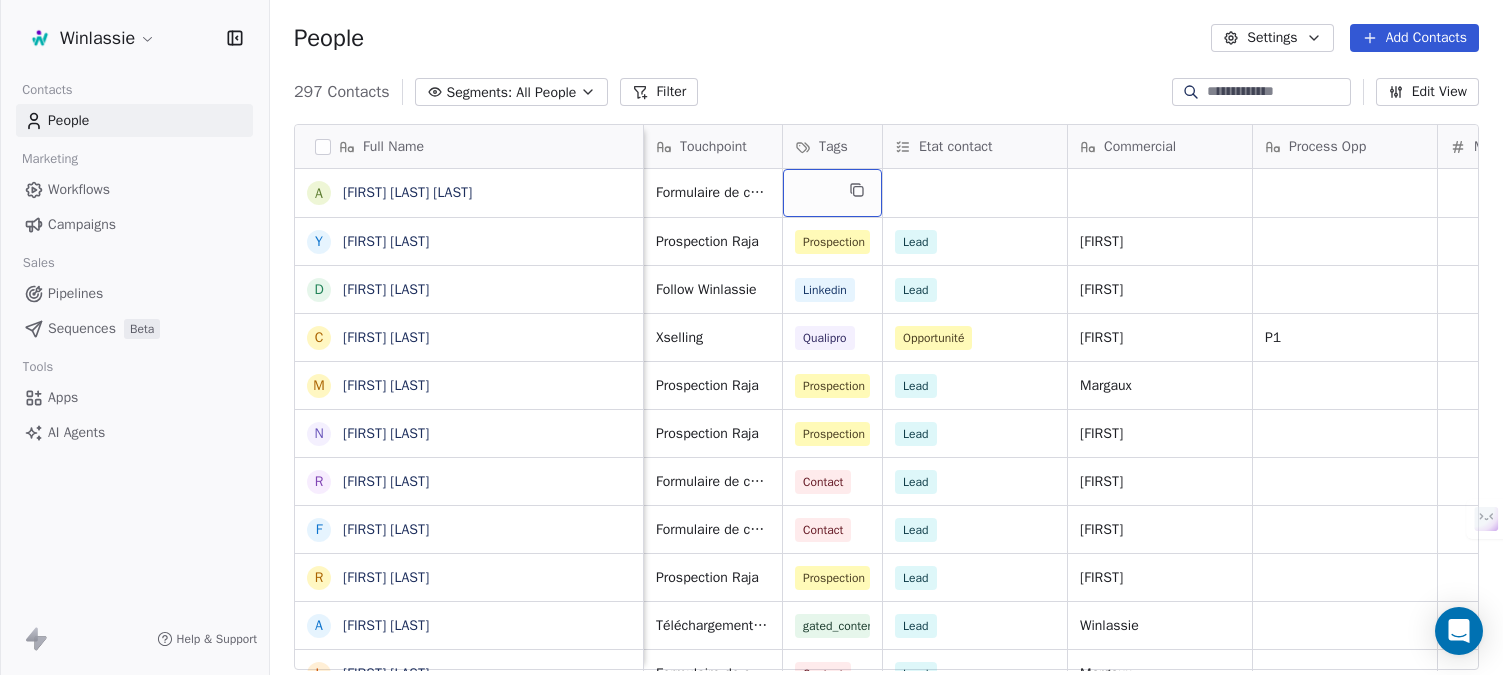 click at bounding box center (832, 193) 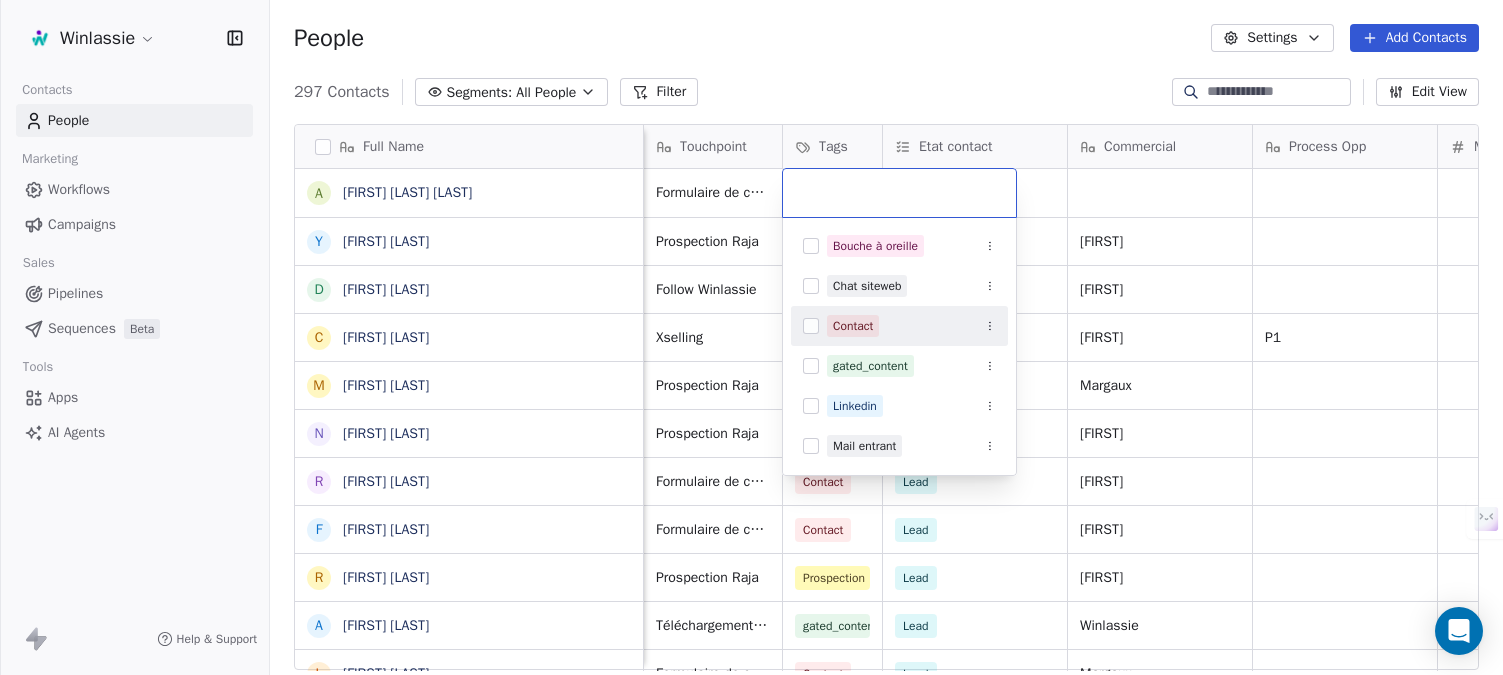 click on "Contact" at bounding box center (853, 326) 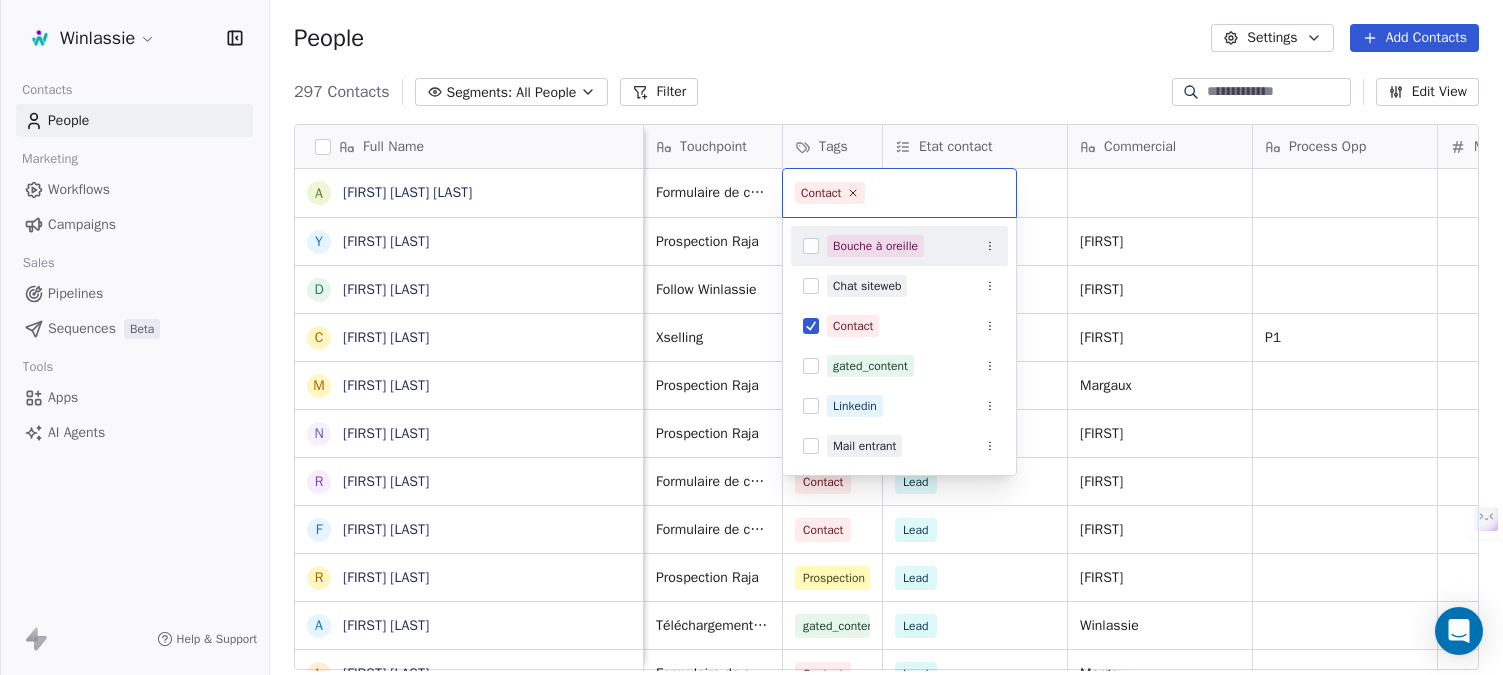 click on "Winlassie Contacts People Marketing Workflows Campaigns Sales Pipelines Sequences Beta Tools Apps AI Agents Help & Support People Settings Add Contacts 297 Contacts Segments: All People Filter Edit View Tag Add to Sequence Export Full Name A [FIRST] [LAST] Laine Laine Y [FIRST] [LAST] D [FIRST] [LAST] C [FIRST] [LAST] M [FIRST] [LAST] N [FIRST] [LAST] R [FIRST] [LAST] F [FIRST] [LAST] R [FIRST] [LAST] A [FIRST] [LAST] L [FIRST] [LAST] F [FIRST] [LAST] L [FIRST] [LAST] M [FIRST] [LAST] M [FIRST] [LAST] G [FIRST] [LAST] L [FIRST] [LAST] M [FIRST] [LAST] S [FIRST] [LAST] L [FIRST] [LAST] L [FIRST] [LAST] M [FIRST] [LAST] F [FIRST] [LAST] E [FIRST] [LAST] K [FIRST] [LAST] B [FIRST] [LAST] F [FIRST] [LAST] S [FIRST] [LAST] S [FIRST] [LAST] H [FIRST] [LAST] K [FIRST] [LAST] V [FIRST] [LAST] Linkedin Entreprise Taille Secteur Touchpoint Tags Etat contact Commercial Process Opp Montant Opp ARR Created Date CAT https://www.linkedin.com/company/ponsse-oyj/ 1001-5000 Agroalimentaire Formulaire de contact 16/07/2025 09:08 AM" at bounding box center (751, 412) 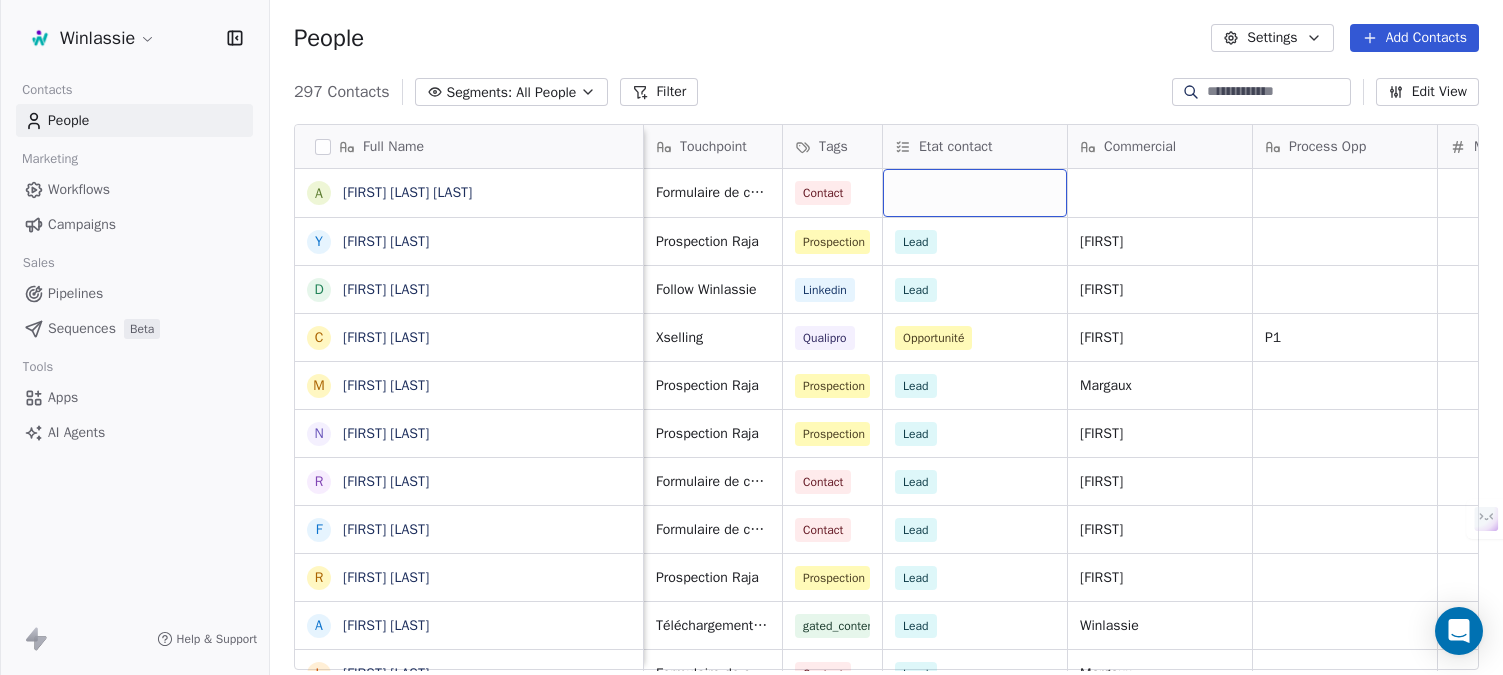 click at bounding box center [975, 193] 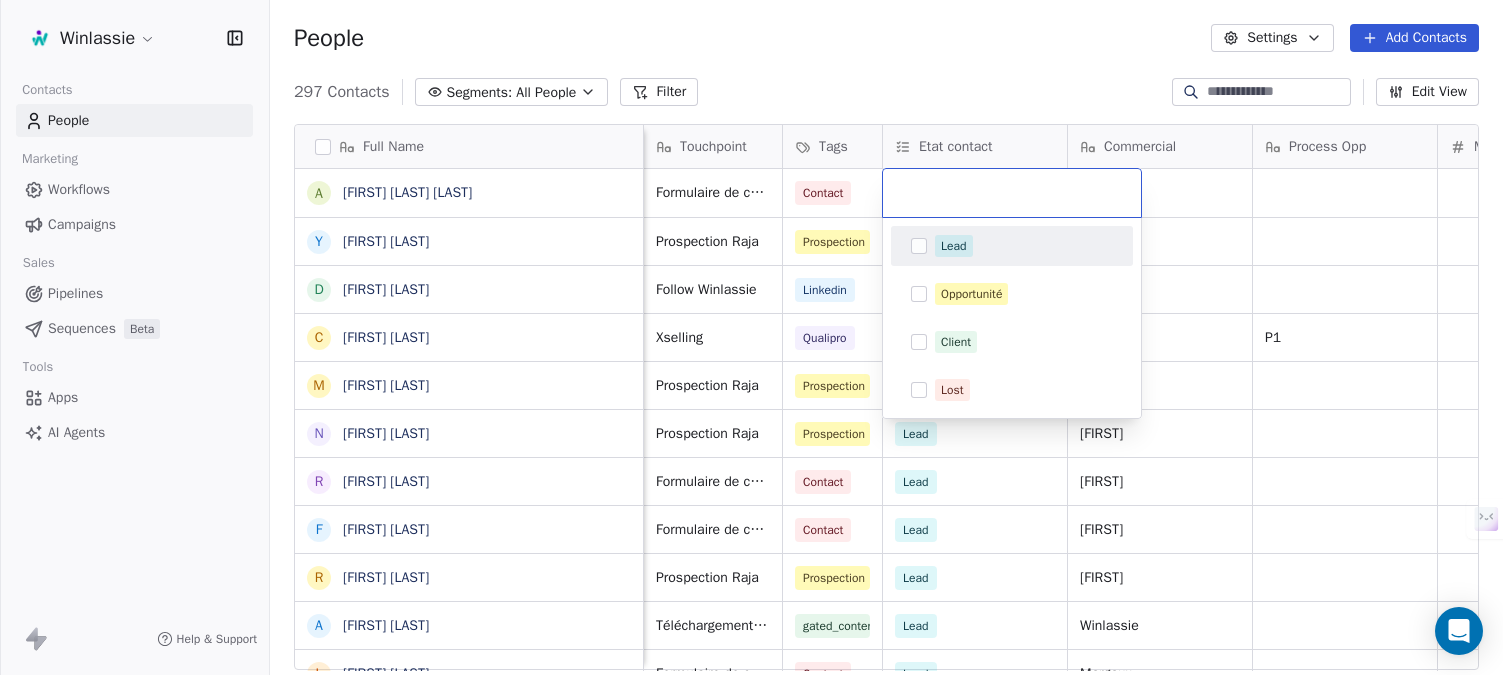 click on "Lead" at bounding box center [954, 246] 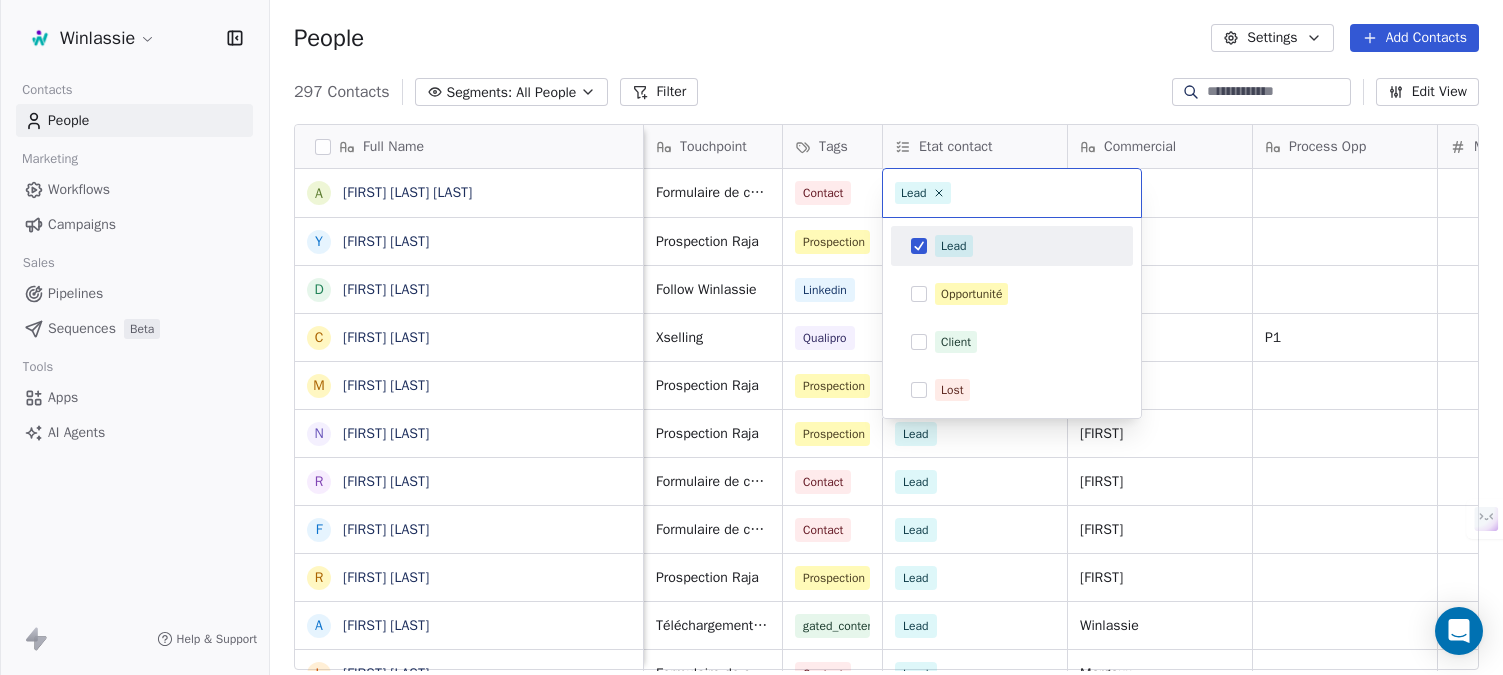 click on "Winlassie Contacts People Marketing Workflows Campaigns Sales Pipelines Sequences Beta Tools Apps AI Agents Help & Support People Settings Add Contacts 297 Contacts Segments: All People Filter Edit View Tag Add to Sequence Export Full Name A [FIRST] [LAST] Laine Laine Y [FIRST] [LAST] D [FIRST] [LAST] C [FIRST] [LAST] M [FIRST] [LAST] N [FIRST] [LAST] R [FIRST] [LAST] F [FIRST] [LAST] R [FIRST] [LAST] A [FIRST] [LAST] L [FIRST] [LAST] F [FIRST] [LAST] L [FIRST] [LAST] M [FIRST] [LAST] M [FIRST] [LAST] G [FIRST] [LAST] L [FIRST] [LAST] M [FIRST] [LAST] S [FIRST] [LAST] L [FIRST] [LAST] L [FIRST] [LAST] M [FIRST] [LAST] F [FIRST] [LAST] E [FIRST] [LAST] K [FIRST] [LAST] B [FIRST] [LAST] F [FIRST] [LAST] S [FIRST] [LAST] S [FIRST] [LAST] H [FIRST] [LAST] K [FIRST] [LAST] V [FIRST] [LAST] Linkedin Entreprise Taille Secteur Touchpoint Tags Etat contact Commercial Process Opp Montant Opp ARR Created Date CAT https://www.linkedin.com/company/ponsse-oyj/ 1001-5000 Agroalimentaire Formulaire de contact Contact 1001-5000" at bounding box center (751, 412) 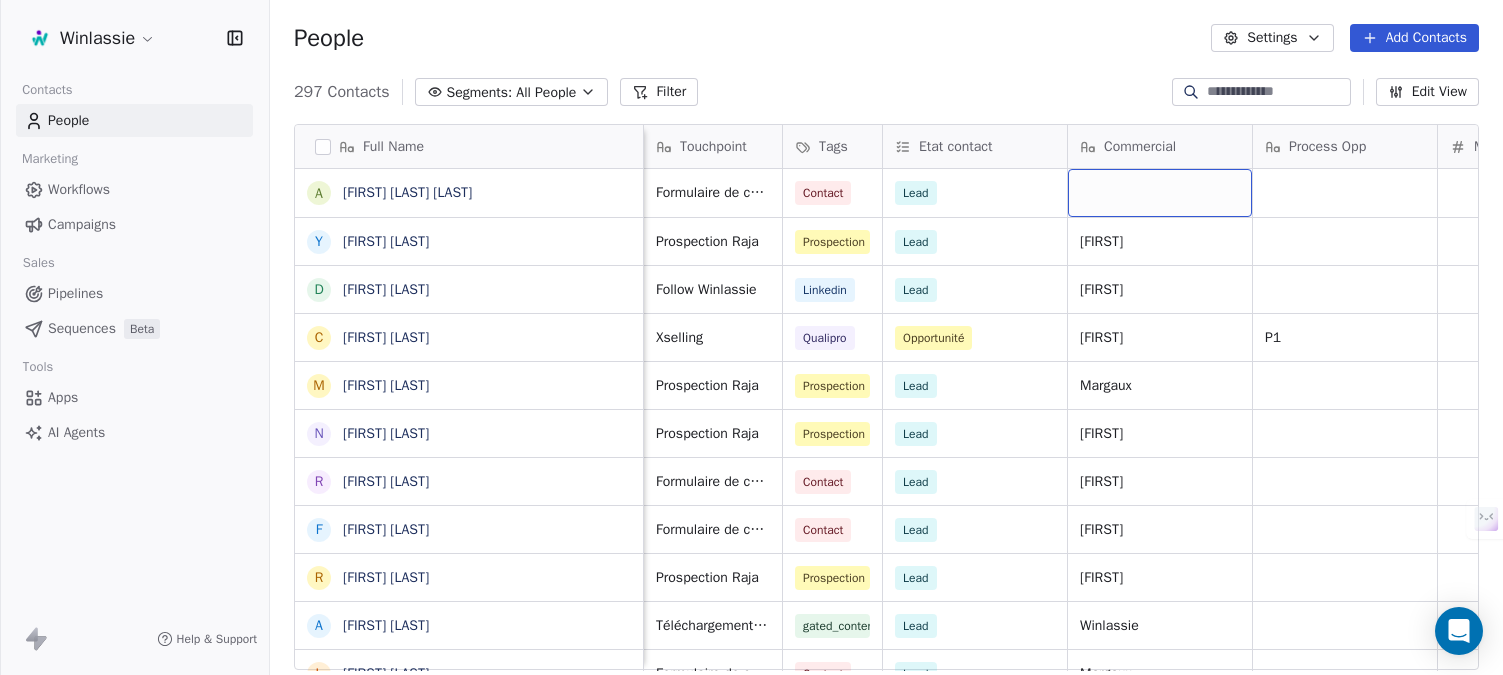 click at bounding box center [1160, 193] 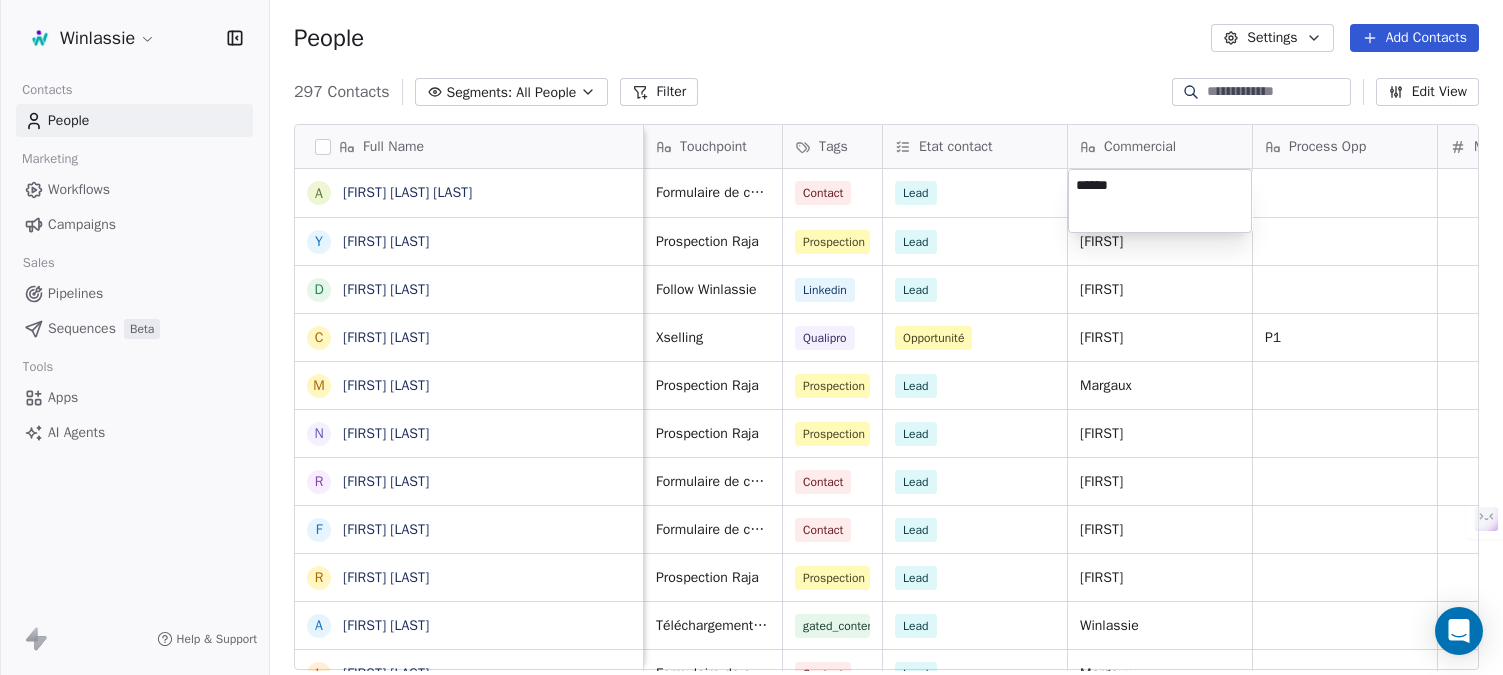 type on "*******" 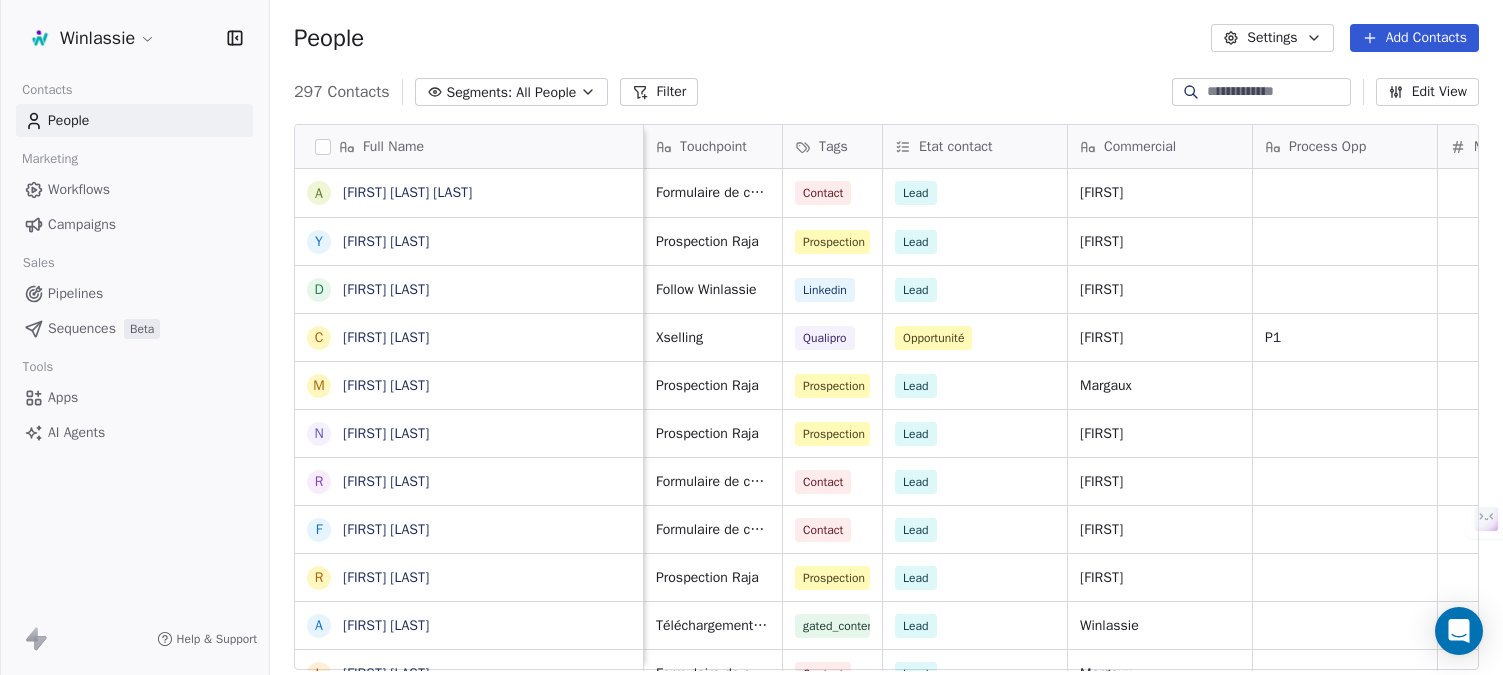 click on "People Settings  Add Contacts" at bounding box center [886, 38] 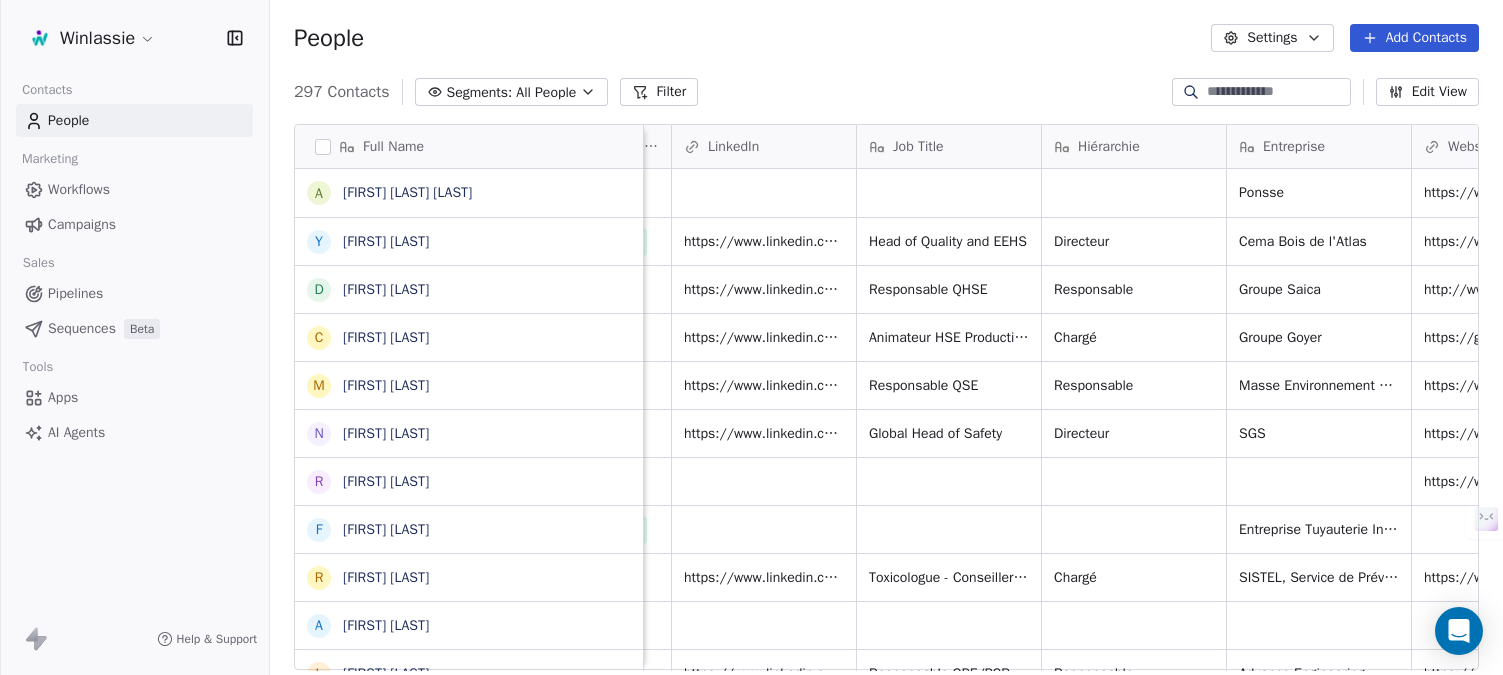 scroll, scrollTop: 0, scrollLeft: 0, axis: both 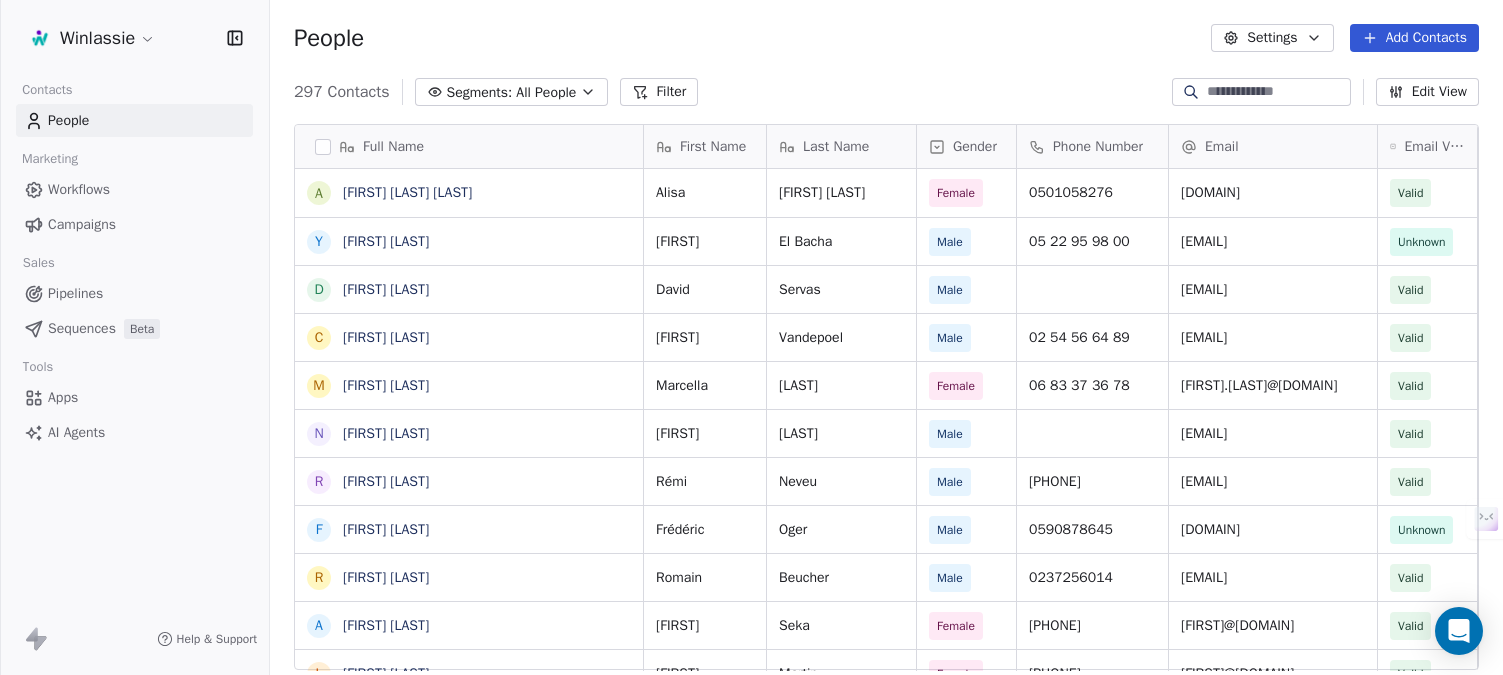 click on "People Settings  Add Contacts" at bounding box center (886, 38) 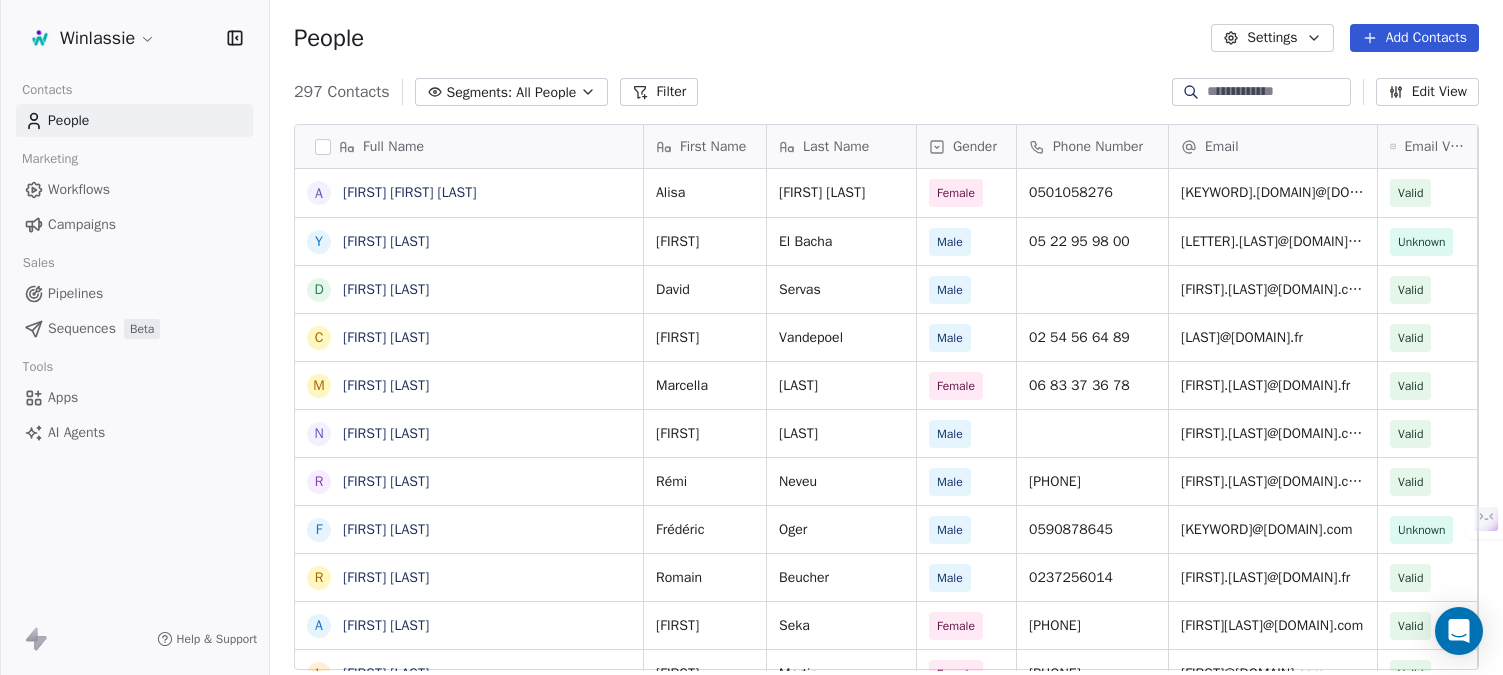 scroll, scrollTop: 0, scrollLeft: 0, axis: both 